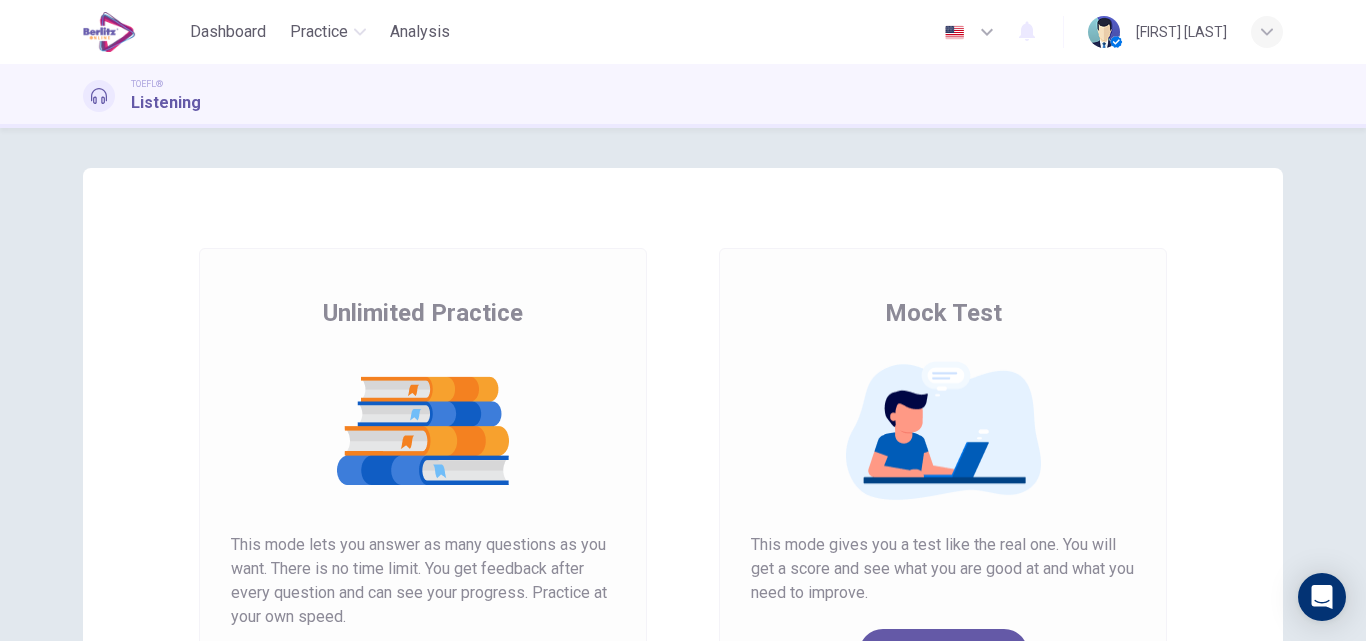 scroll, scrollTop: 0, scrollLeft: 0, axis: both 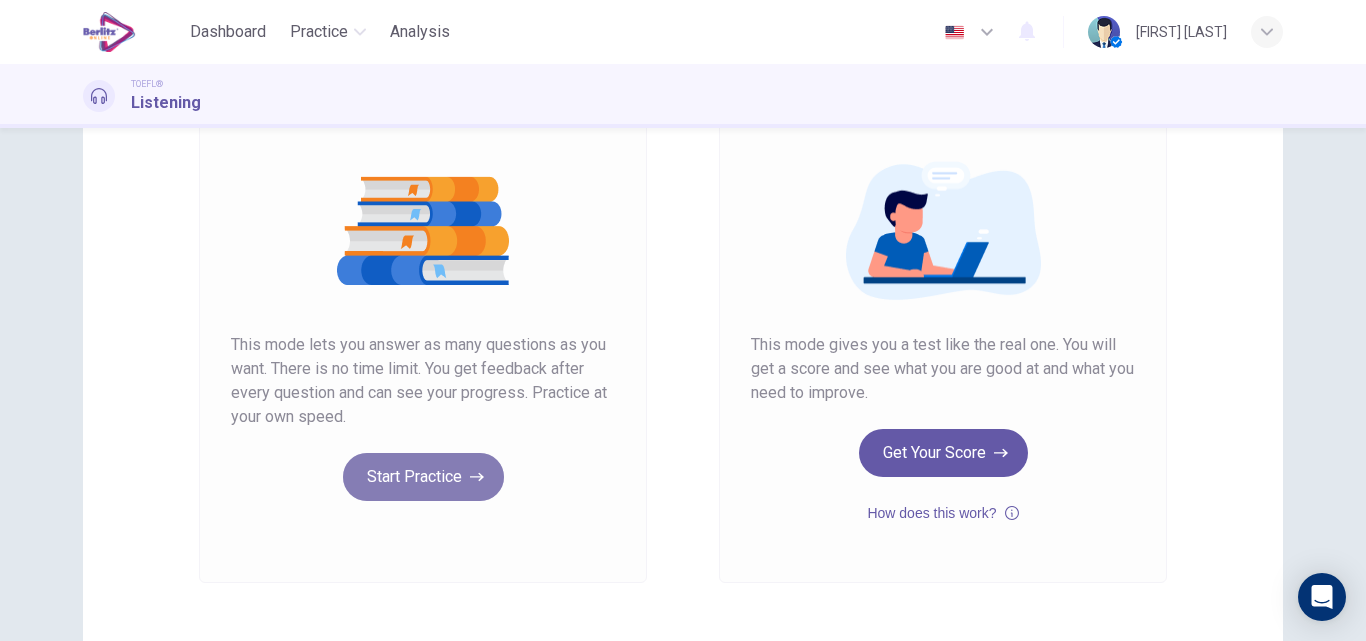 click on "Start Practice" at bounding box center (423, 477) 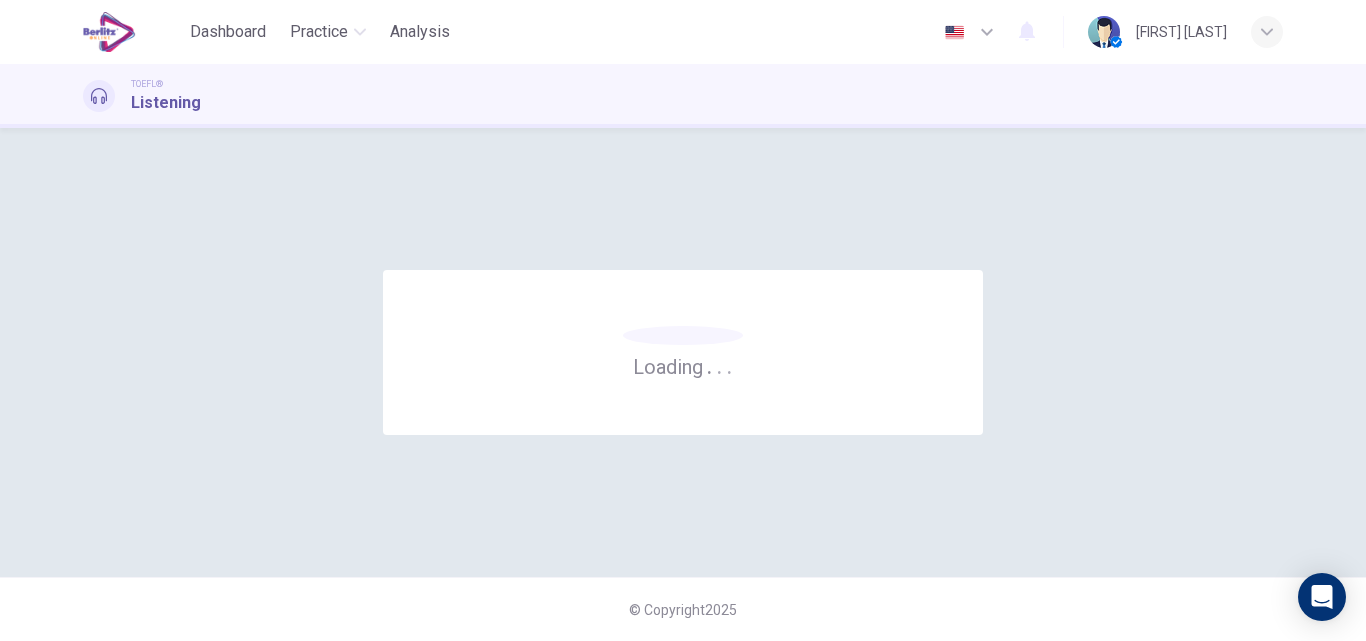 scroll, scrollTop: 0, scrollLeft: 0, axis: both 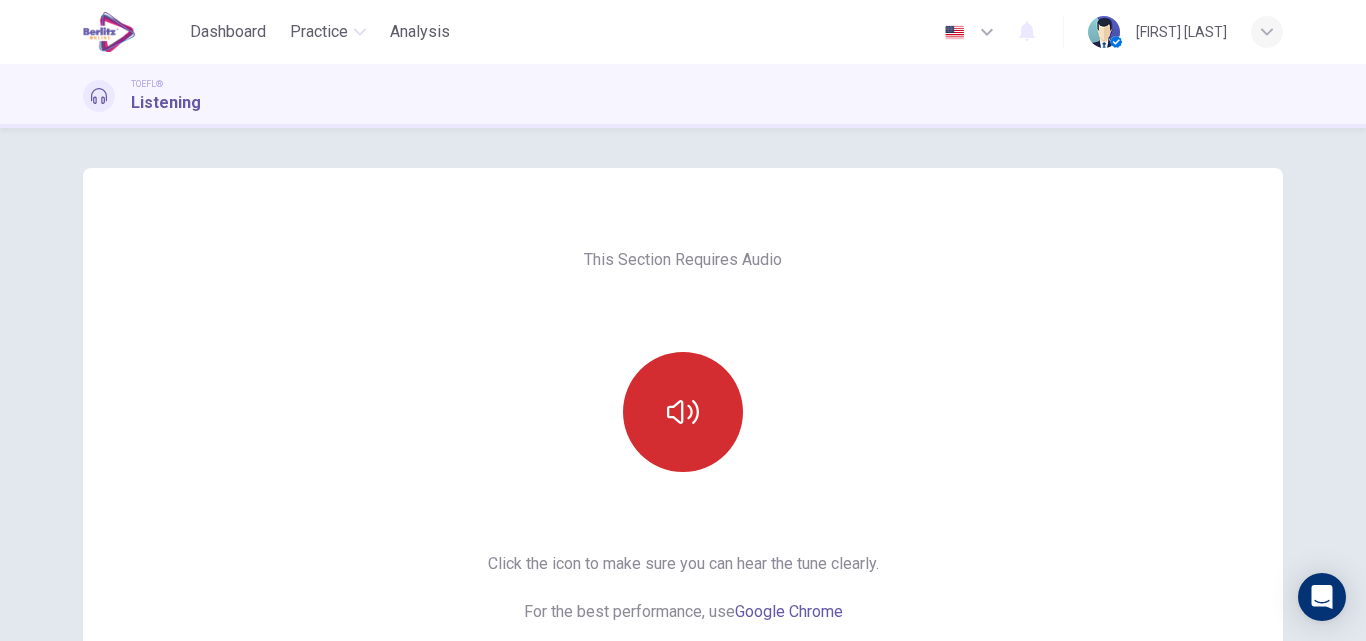 click at bounding box center [683, 412] 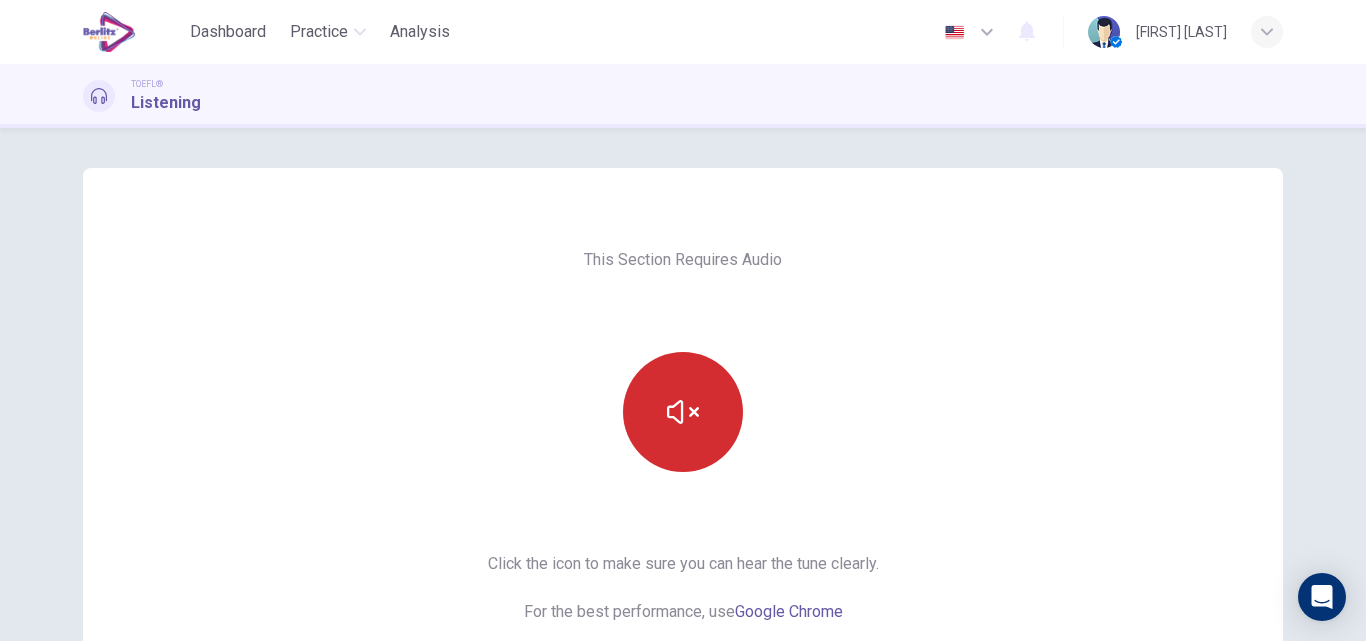 type 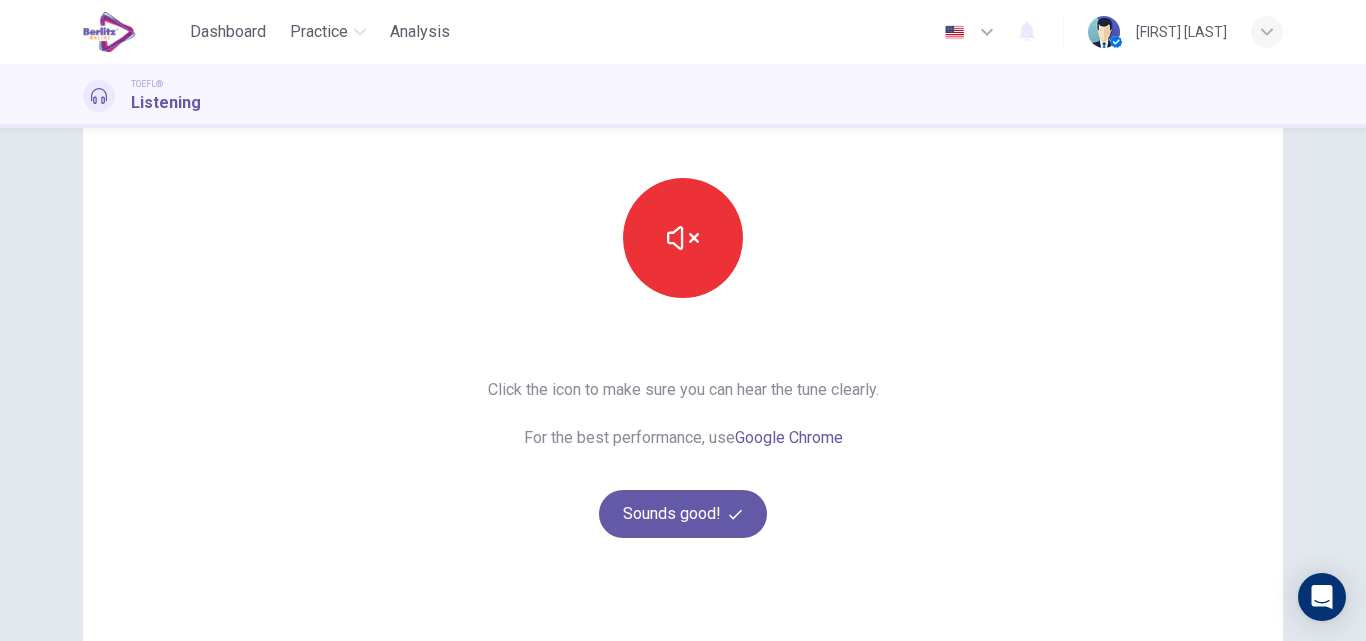 scroll, scrollTop: 300, scrollLeft: 0, axis: vertical 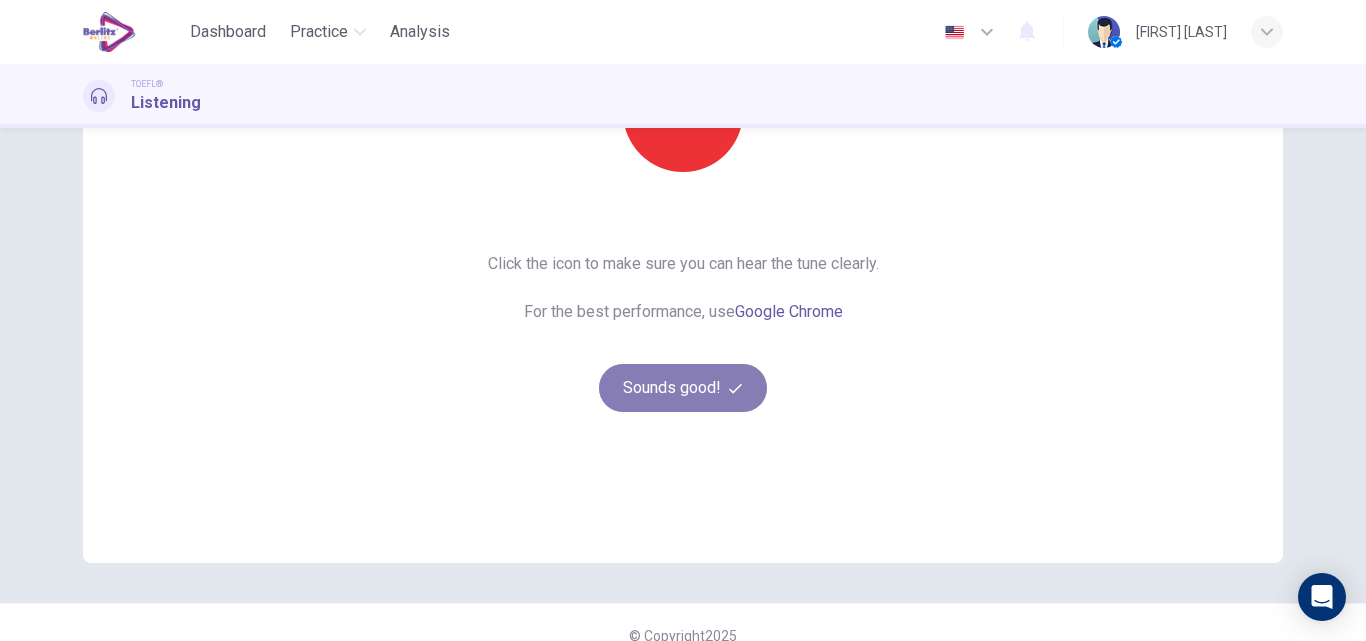 click on "Sounds good!" at bounding box center (683, 388) 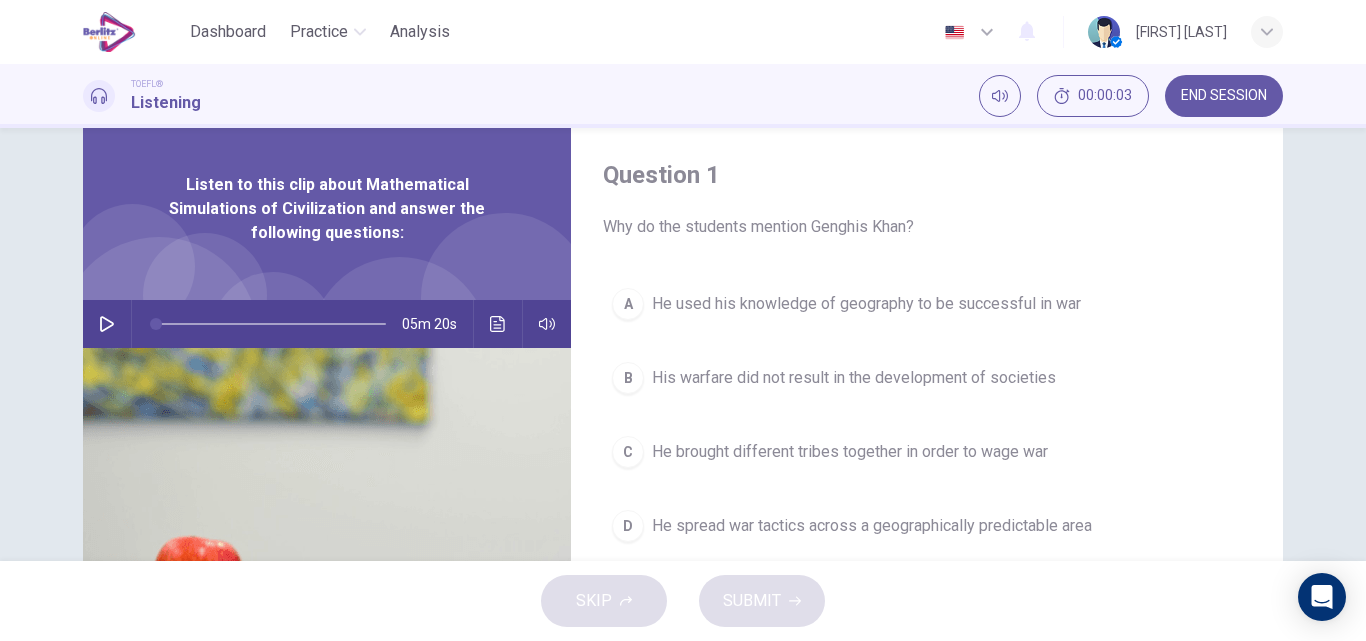 scroll, scrollTop: 0, scrollLeft: 0, axis: both 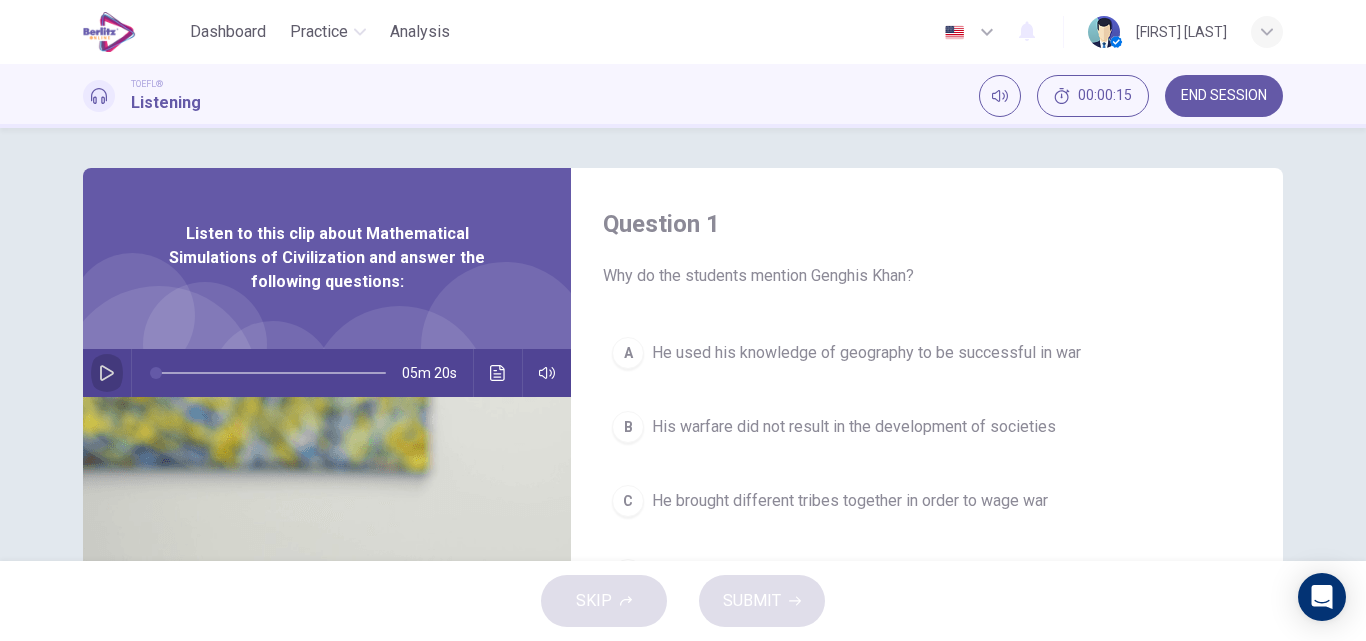 click at bounding box center [107, 373] 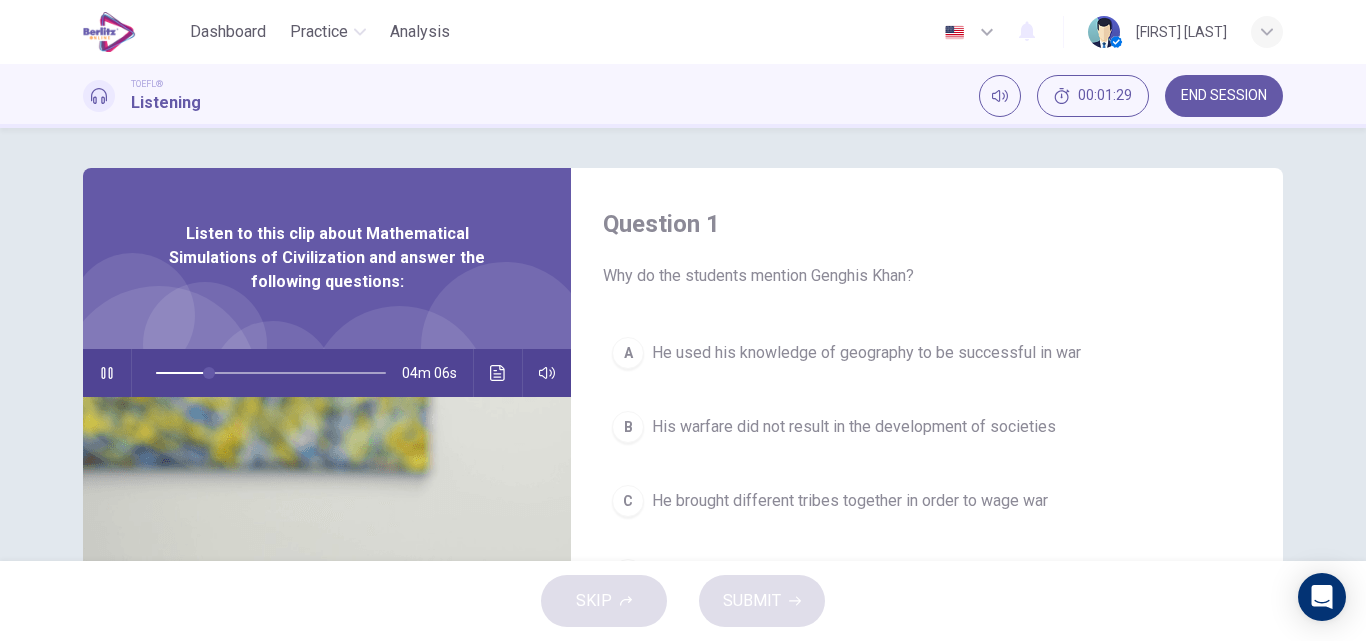 type 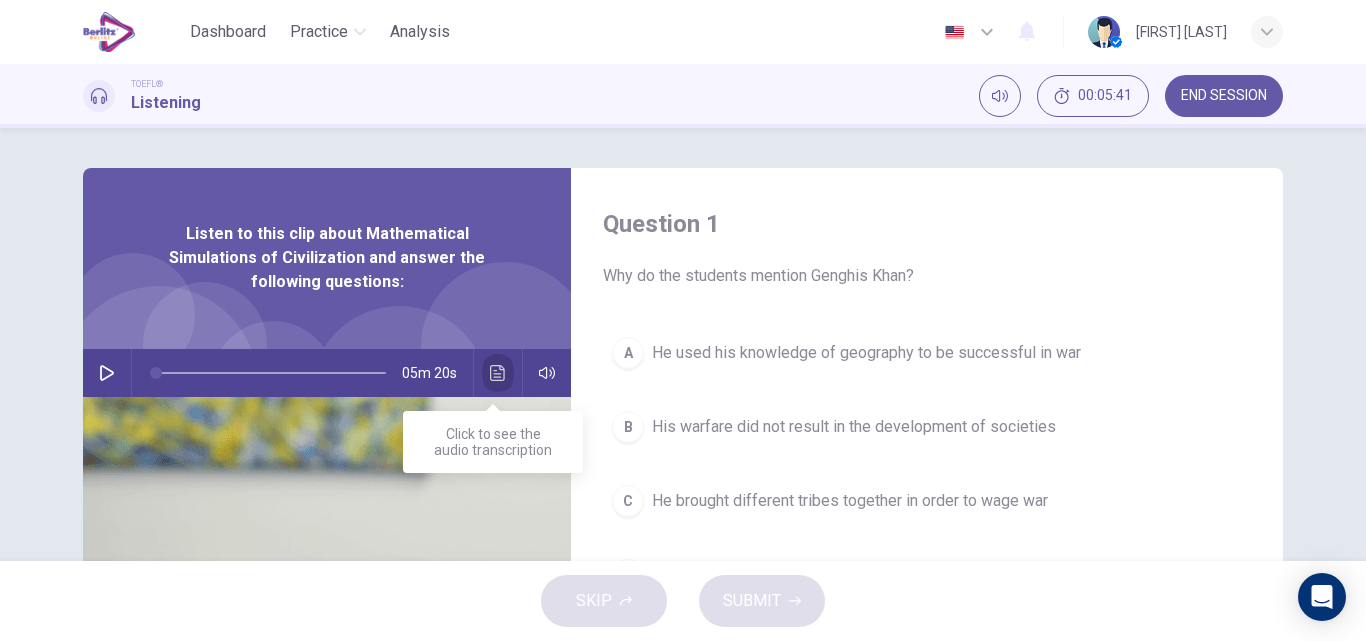 click at bounding box center (498, 373) 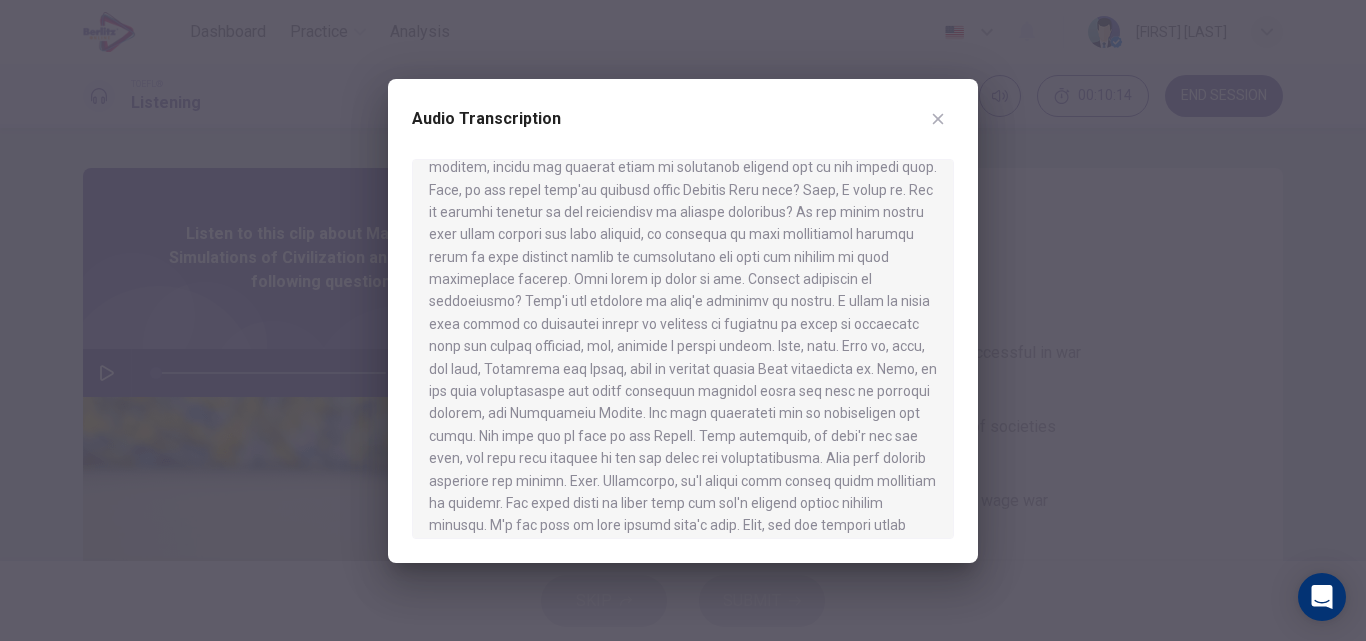 scroll, scrollTop: 500, scrollLeft: 0, axis: vertical 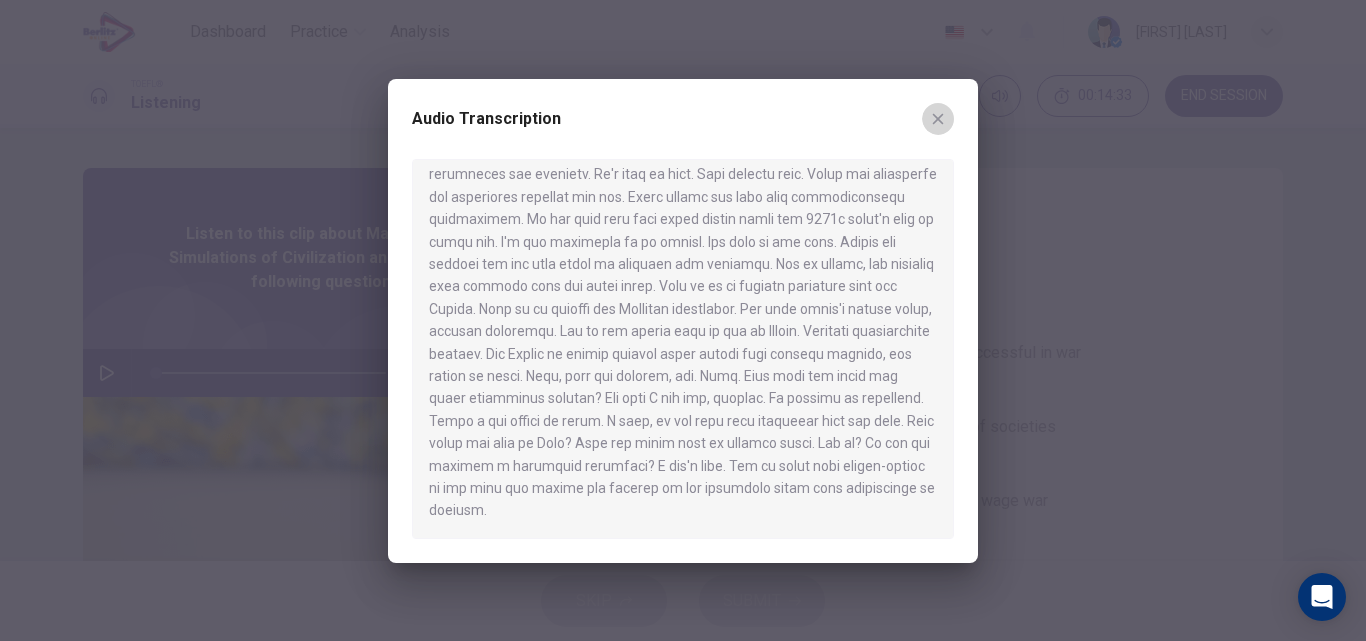 click at bounding box center (938, 119) 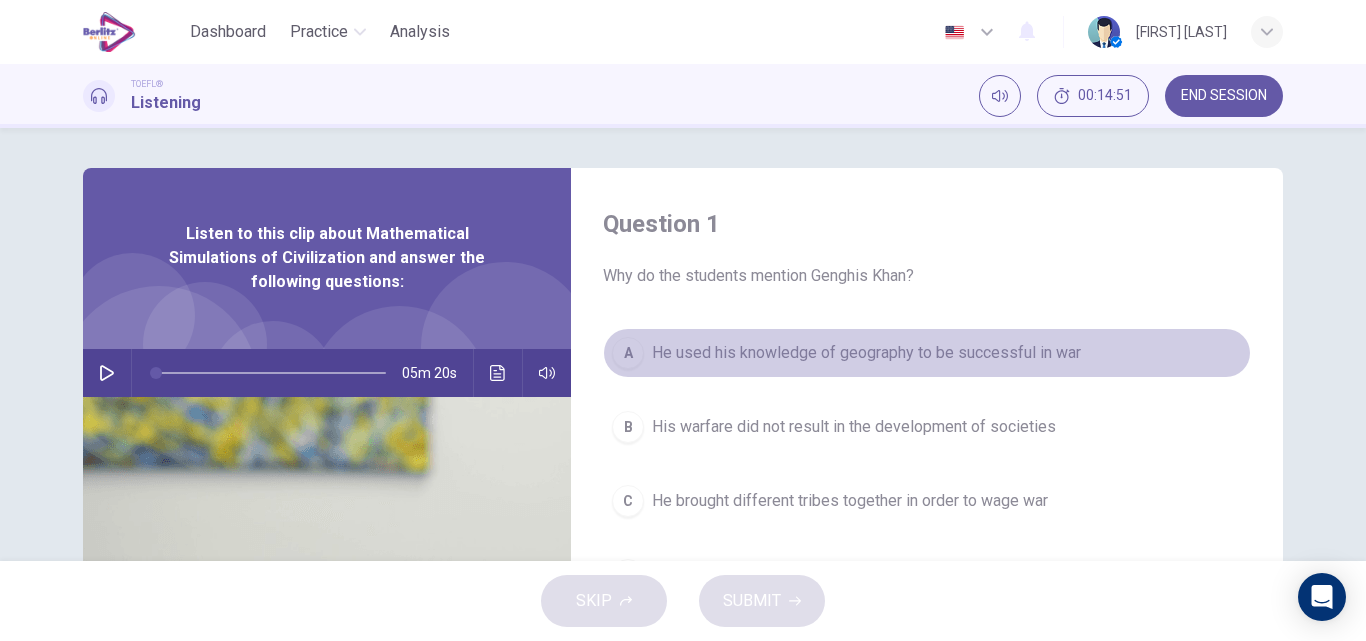 click on "A" at bounding box center (628, 353) 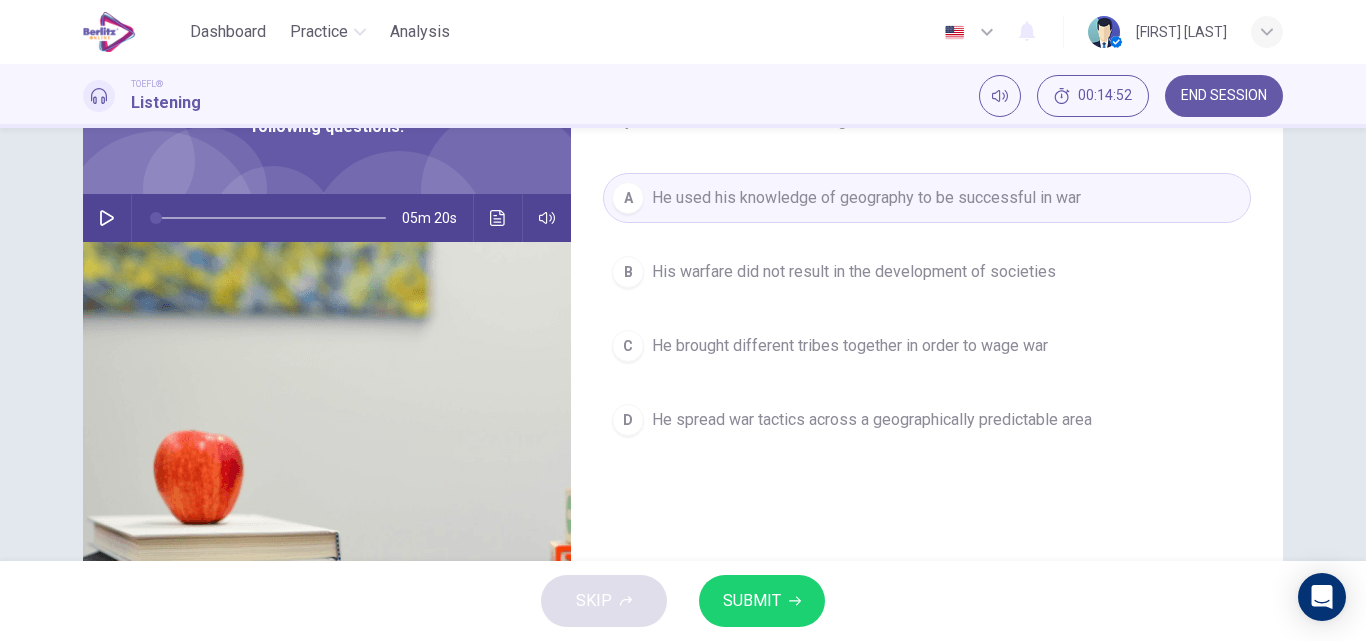 scroll, scrollTop: 200, scrollLeft: 0, axis: vertical 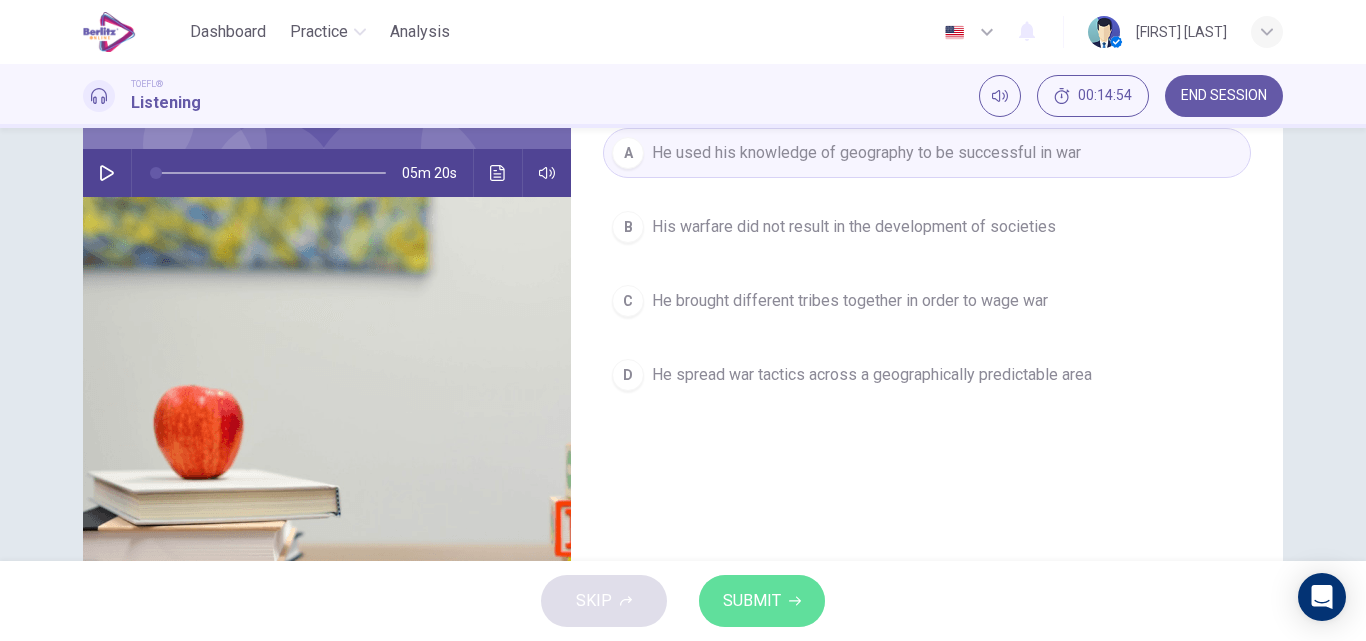 click on "SUBMIT" at bounding box center [752, 601] 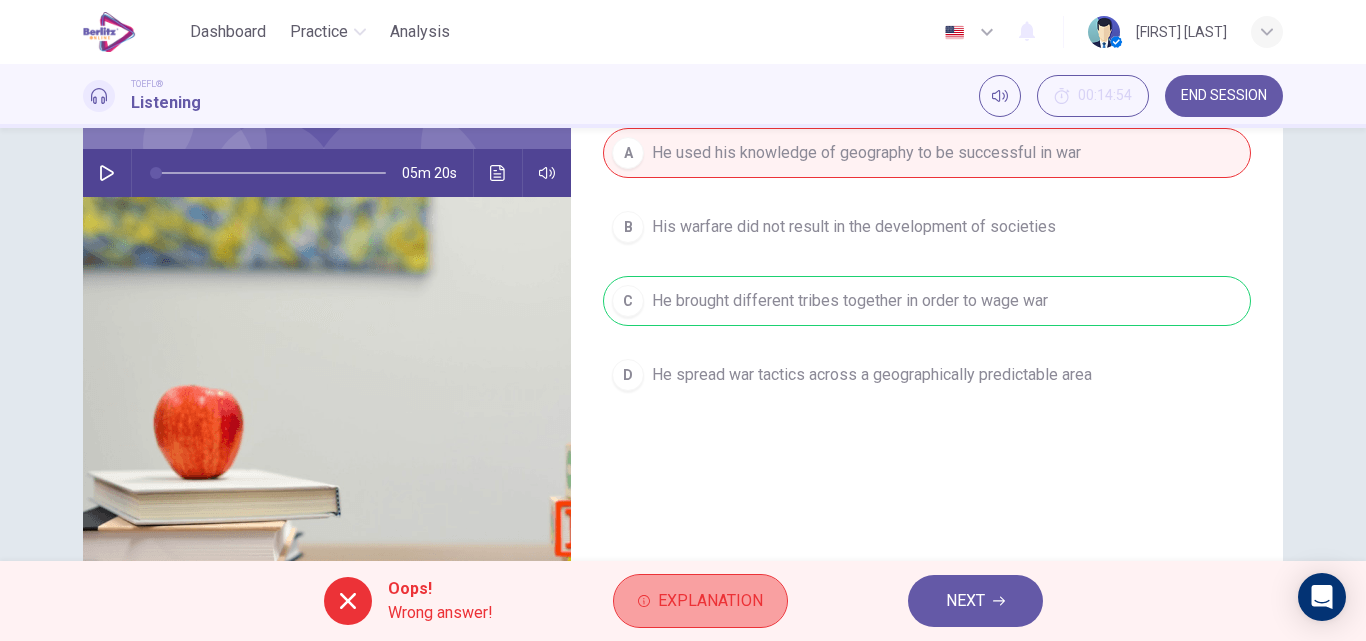 click on "Explanation" at bounding box center (710, 601) 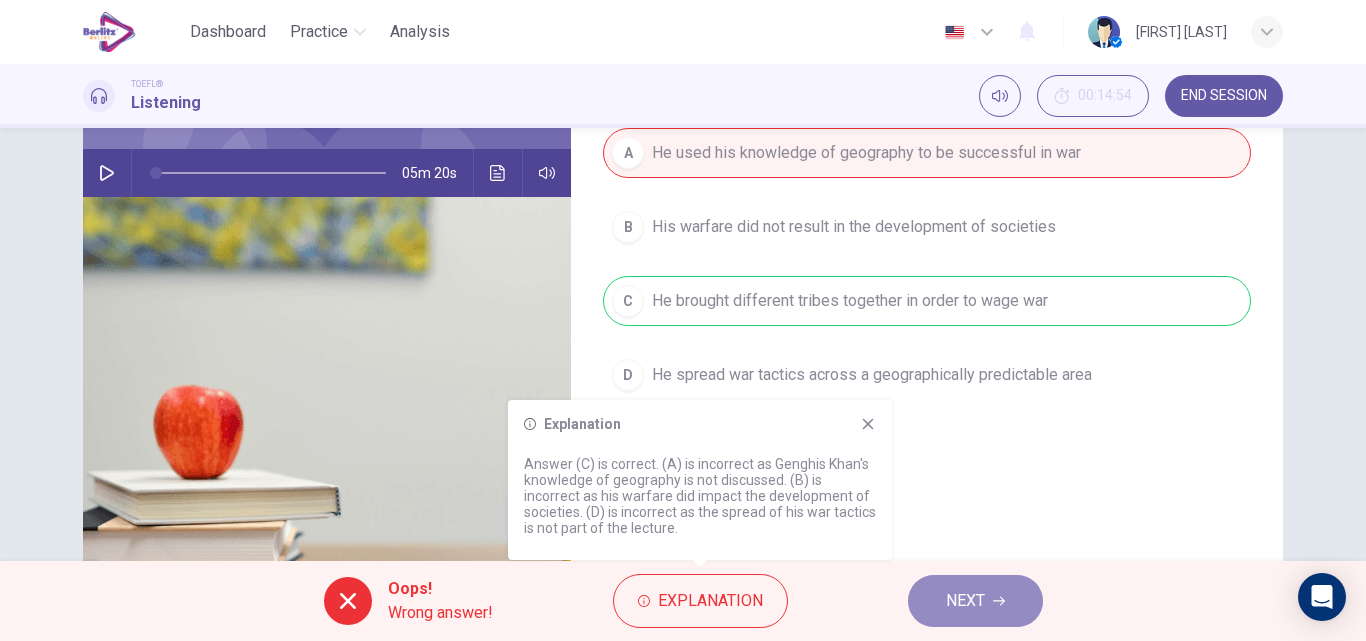 click on "NEXT" at bounding box center [965, 601] 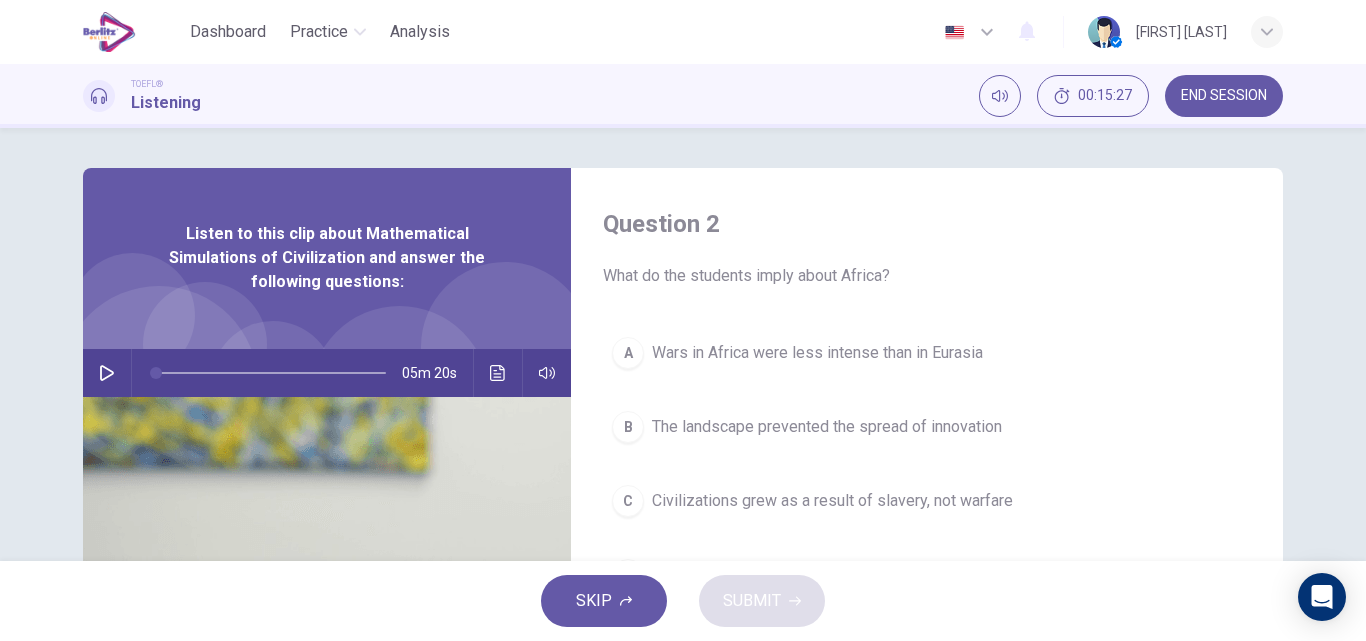 scroll, scrollTop: 100, scrollLeft: 0, axis: vertical 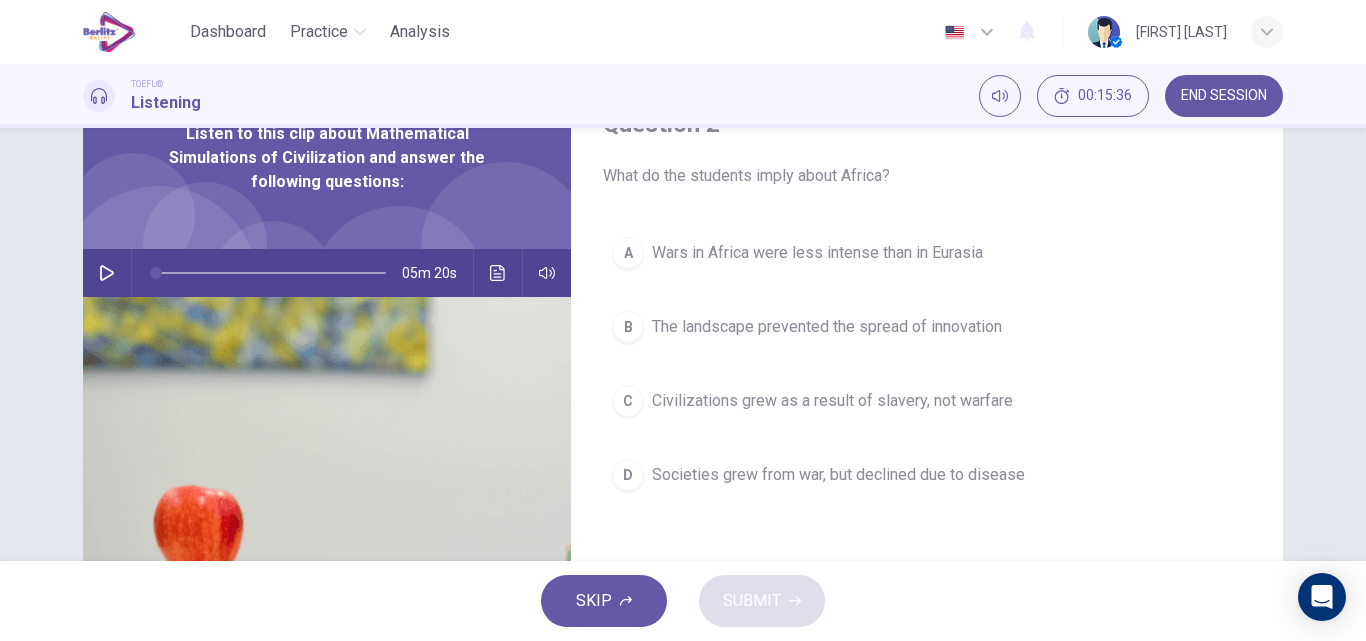click on "Societies grew from war, but declined due to disease" at bounding box center (817, 253) 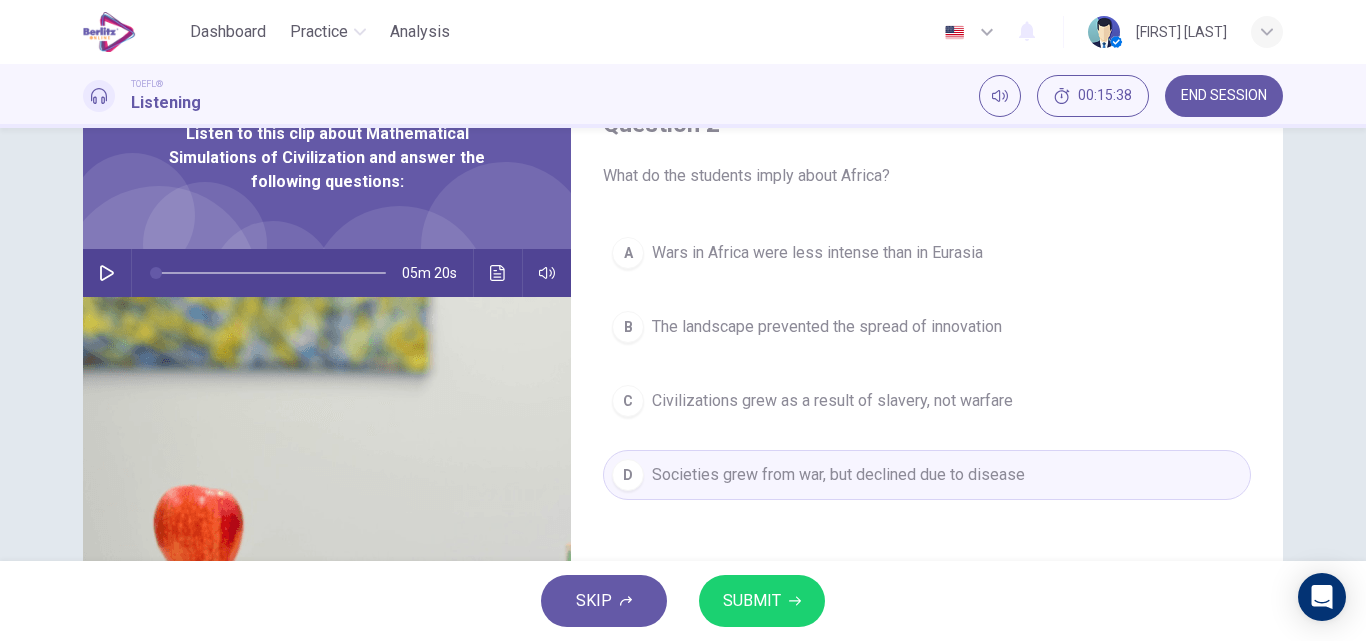 click on "SUBMIT" at bounding box center [752, 601] 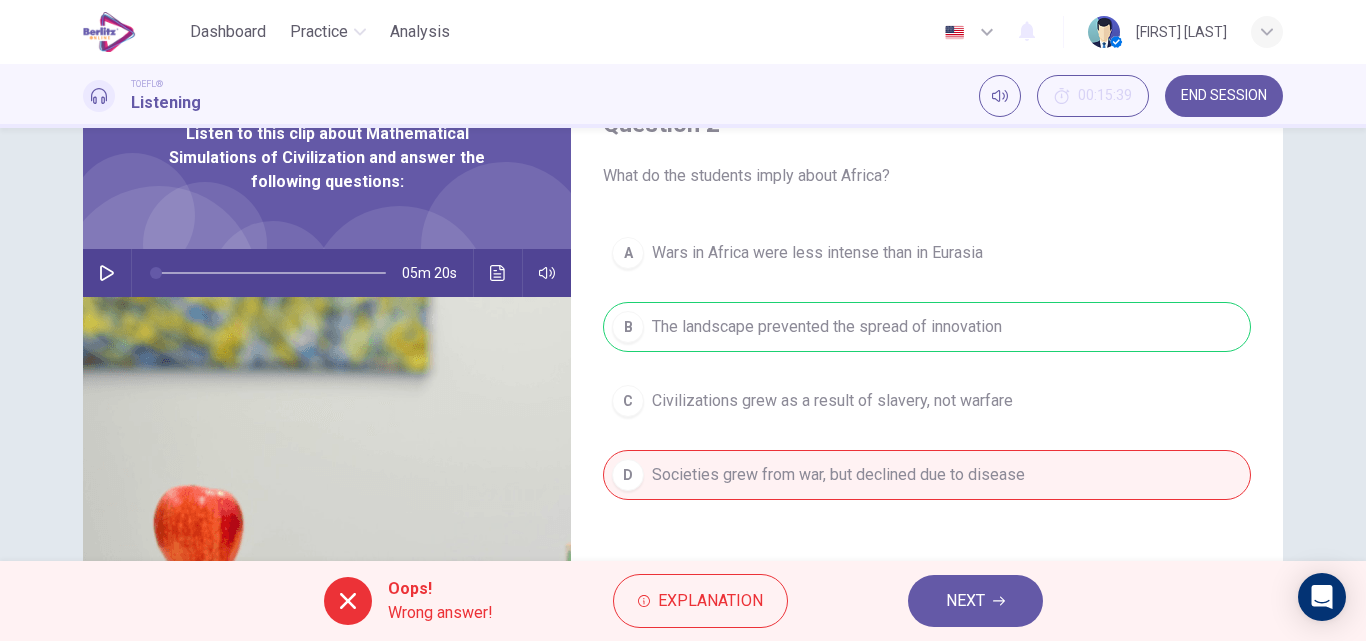 scroll, scrollTop: 200, scrollLeft: 0, axis: vertical 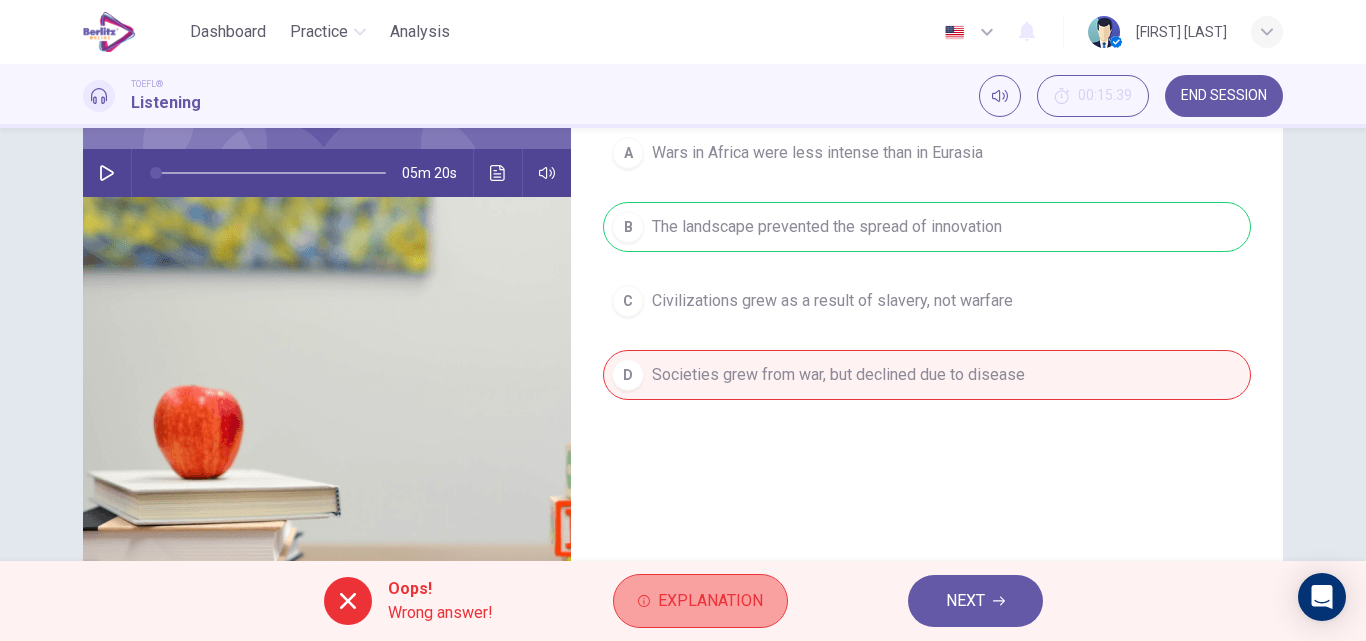 click on "Explanation" at bounding box center [710, 601] 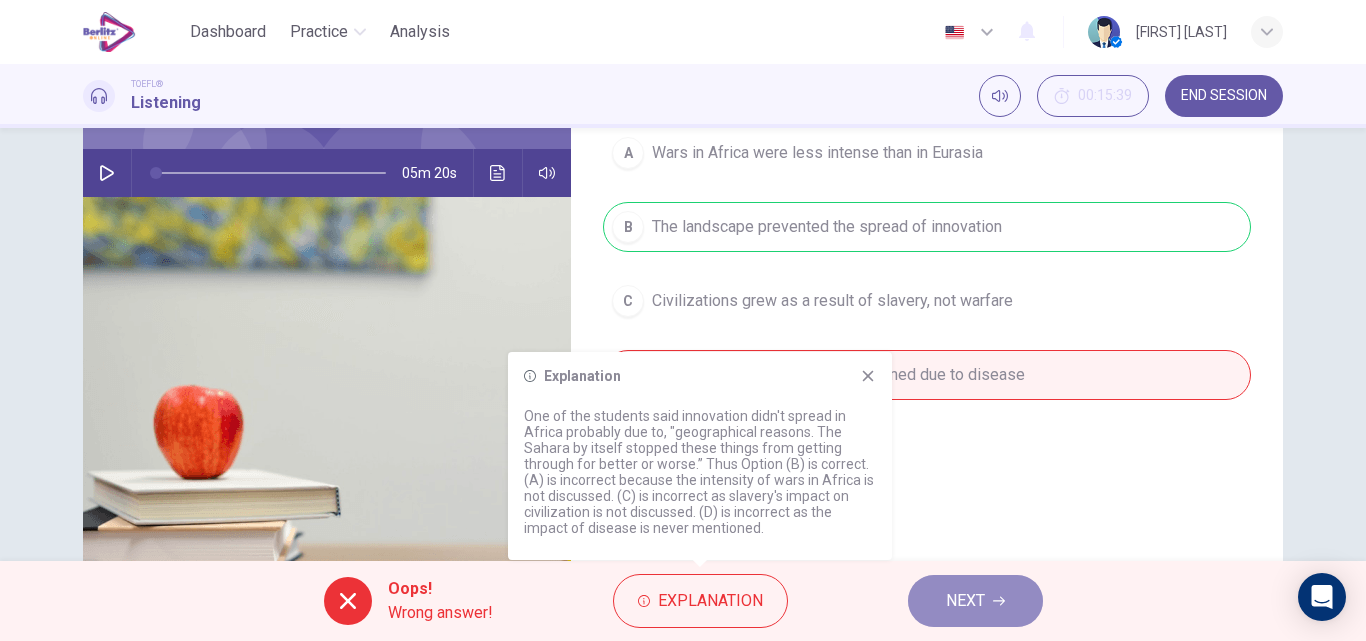 drag, startPoint x: 945, startPoint y: 596, endPoint x: 936, endPoint y: 590, distance: 10.816654 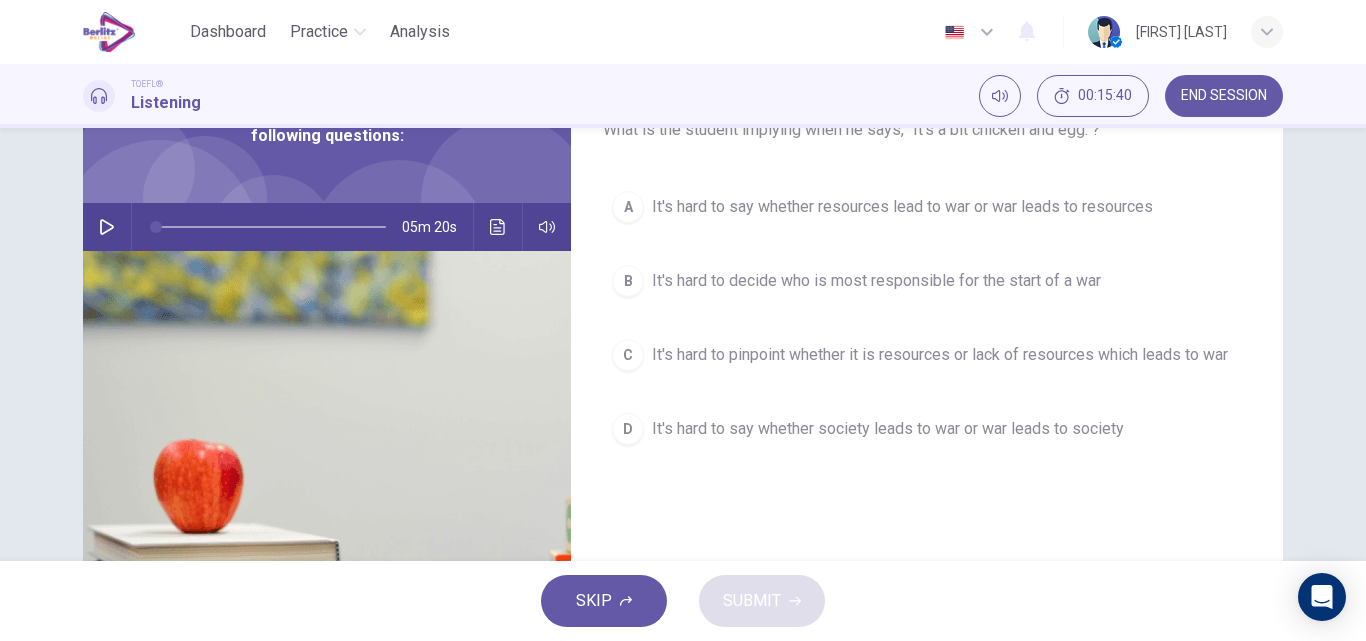 scroll, scrollTop: 100, scrollLeft: 0, axis: vertical 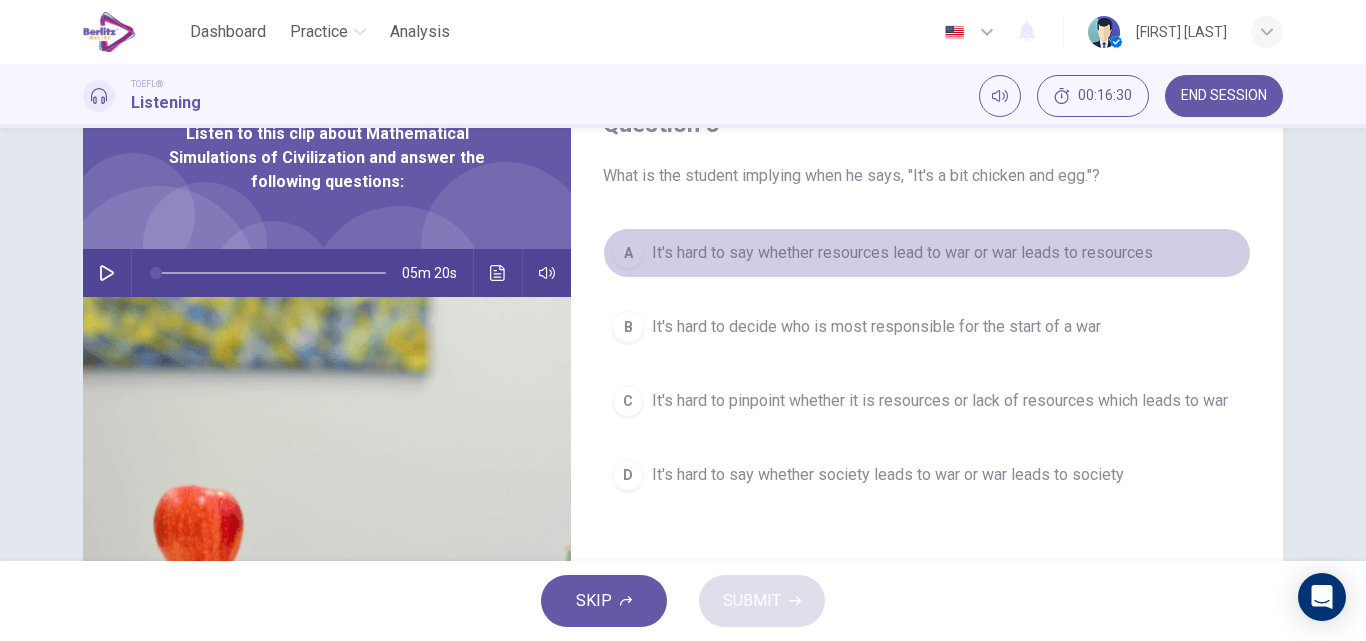 click on "A" at bounding box center [628, 253] 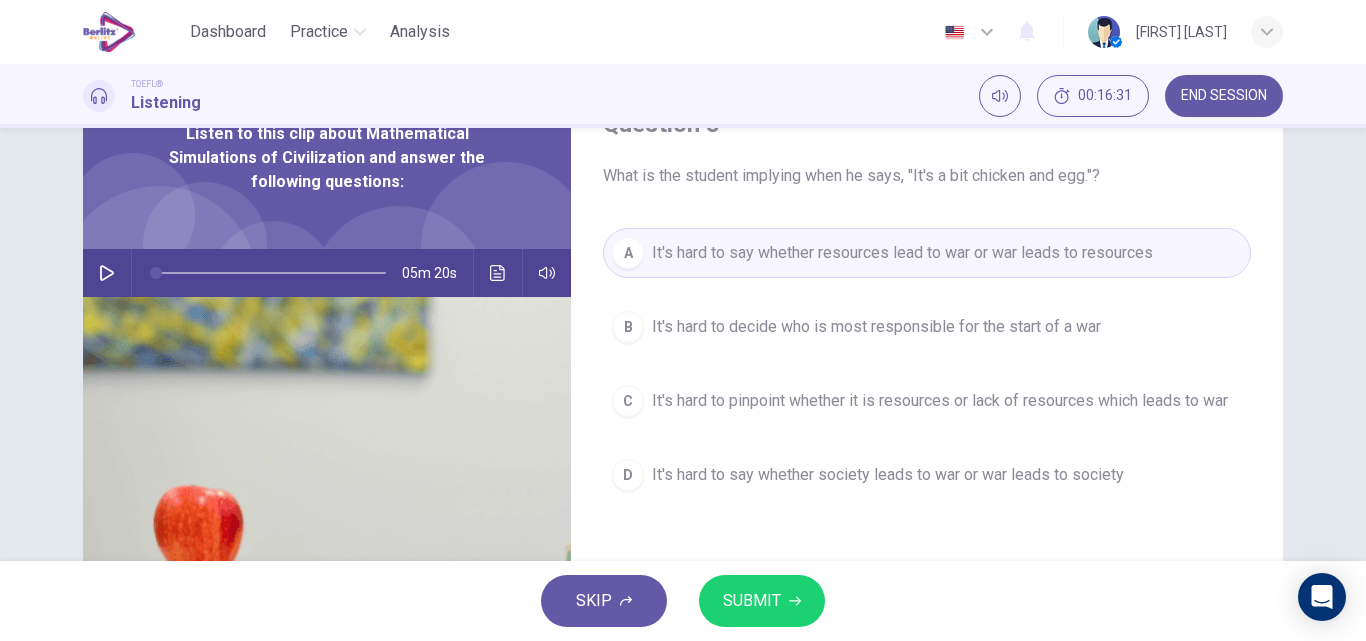 click on "SUBMIT" at bounding box center [752, 601] 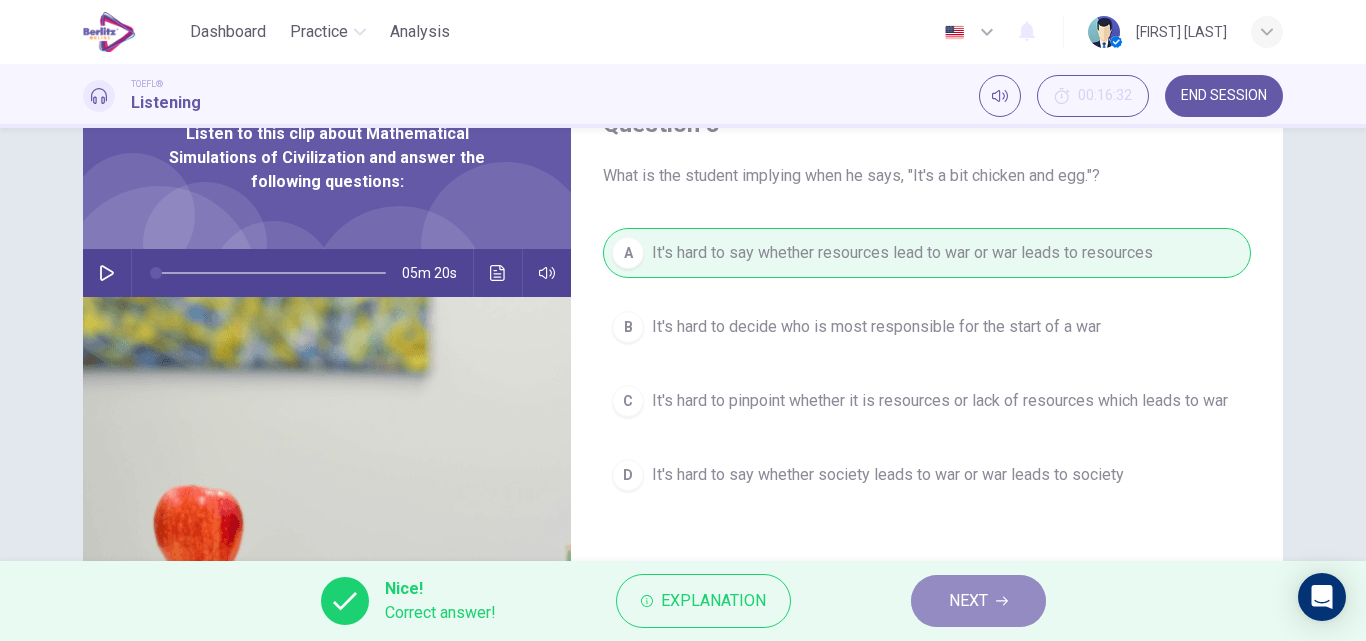 click on "NEXT" at bounding box center (968, 601) 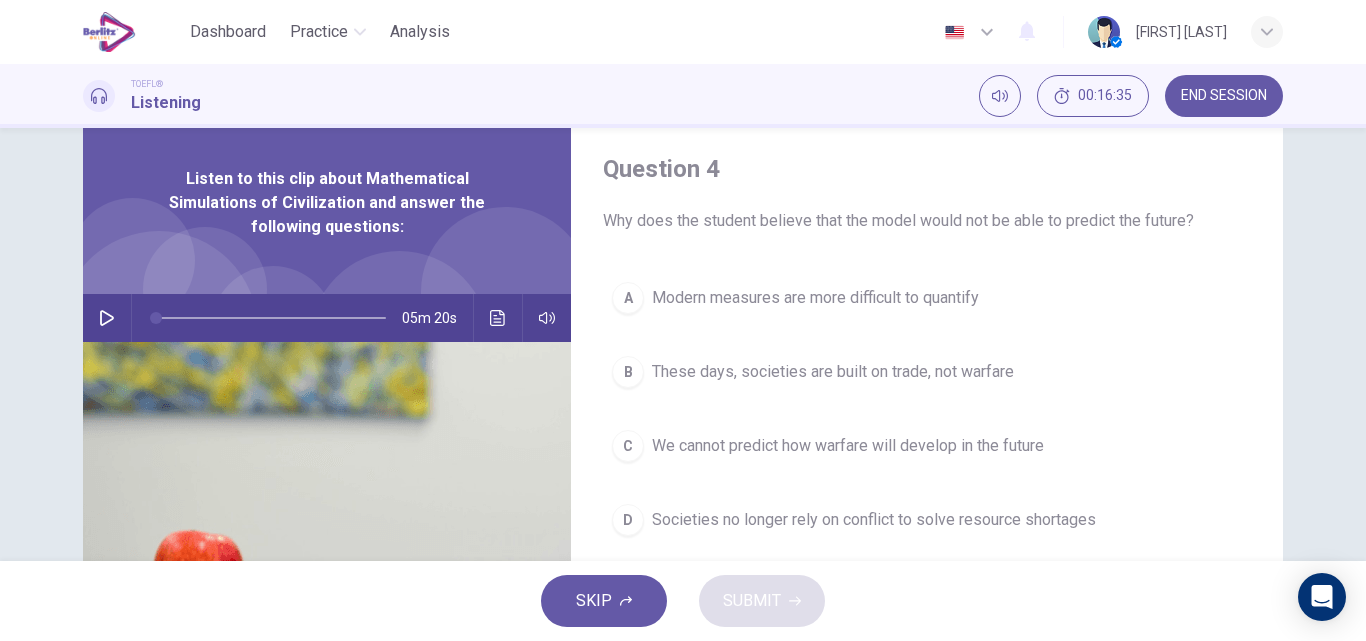 scroll, scrollTop: 100, scrollLeft: 0, axis: vertical 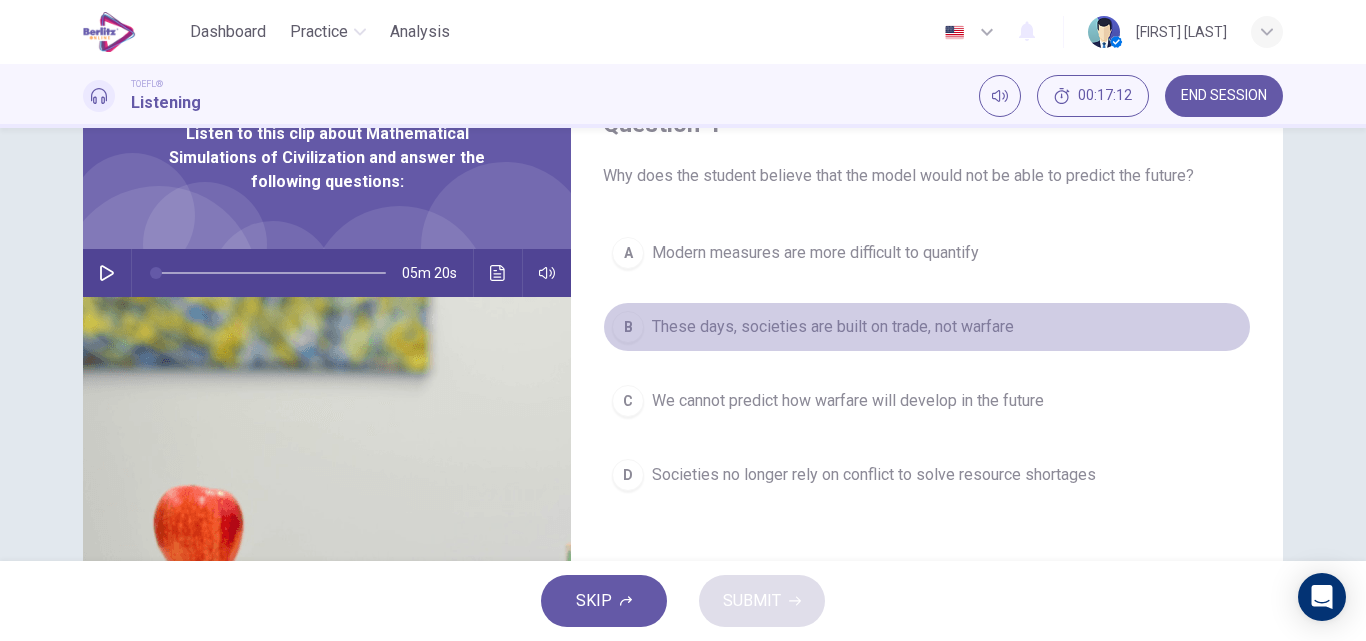 click on "B" at bounding box center [628, 253] 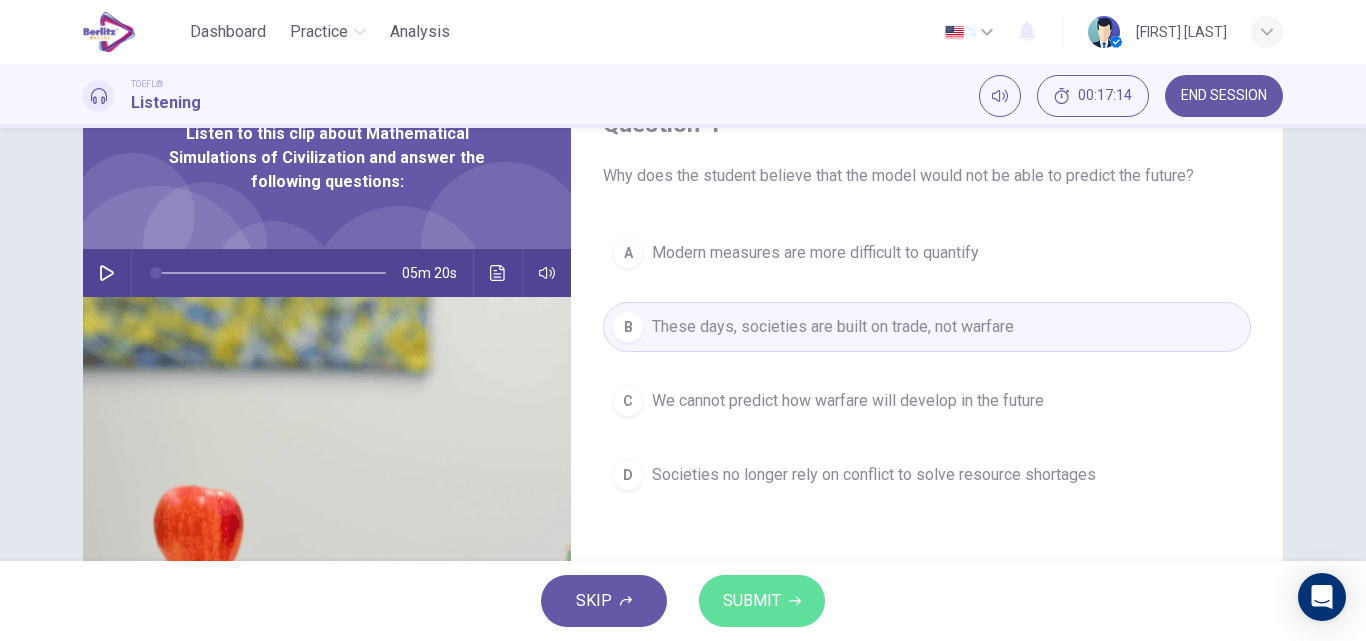click on "SUBMIT" at bounding box center [752, 601] 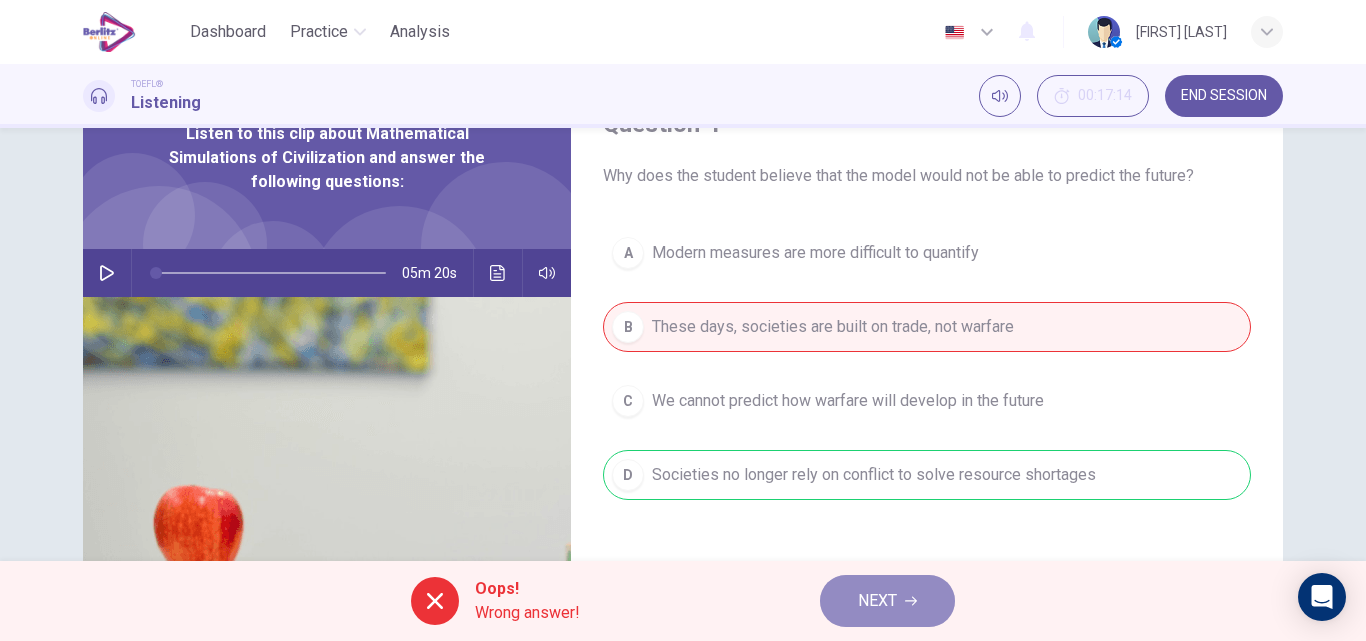 click on "NEXT" at bounding box center [887, 601] 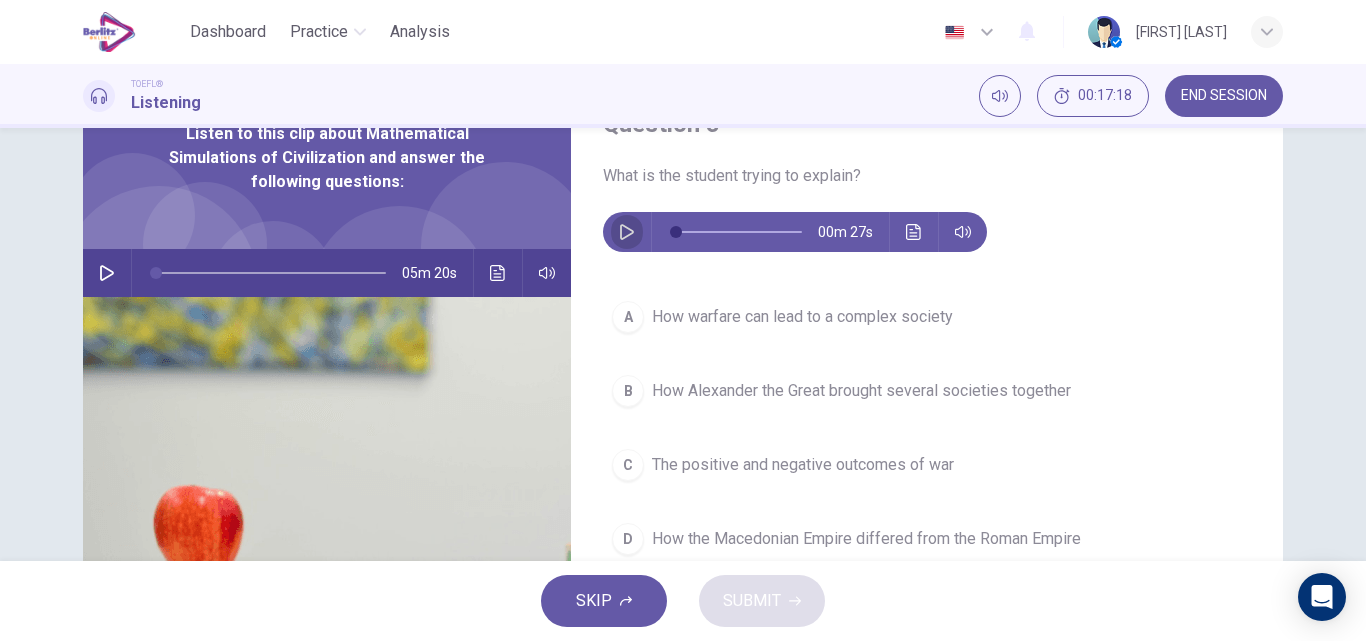 click at bounding box center [627, 232] 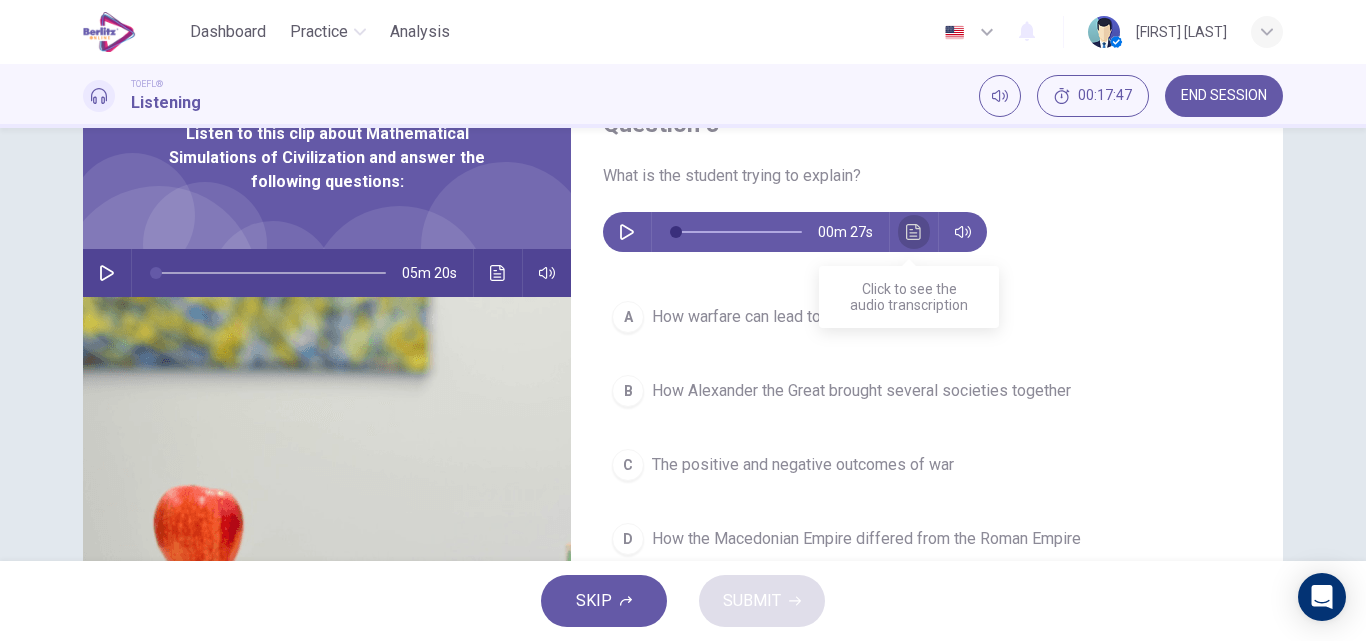 click at bounding box center (914, 232) 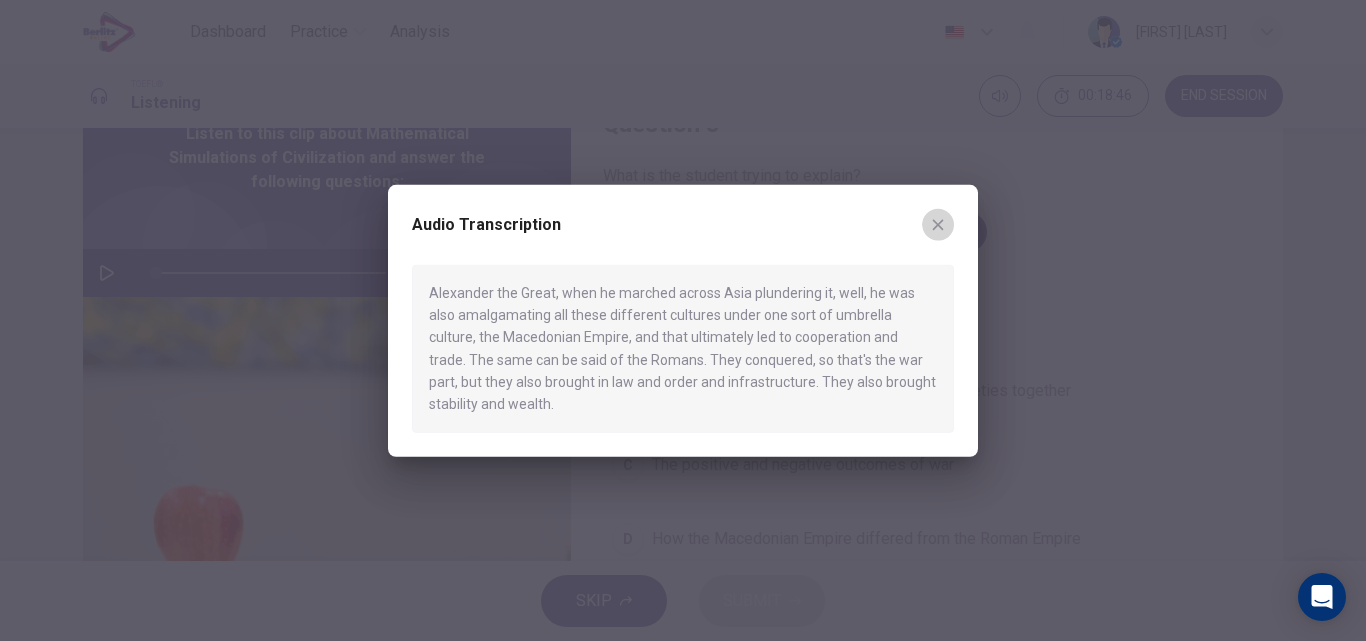 click at bounding box center [938, 224] 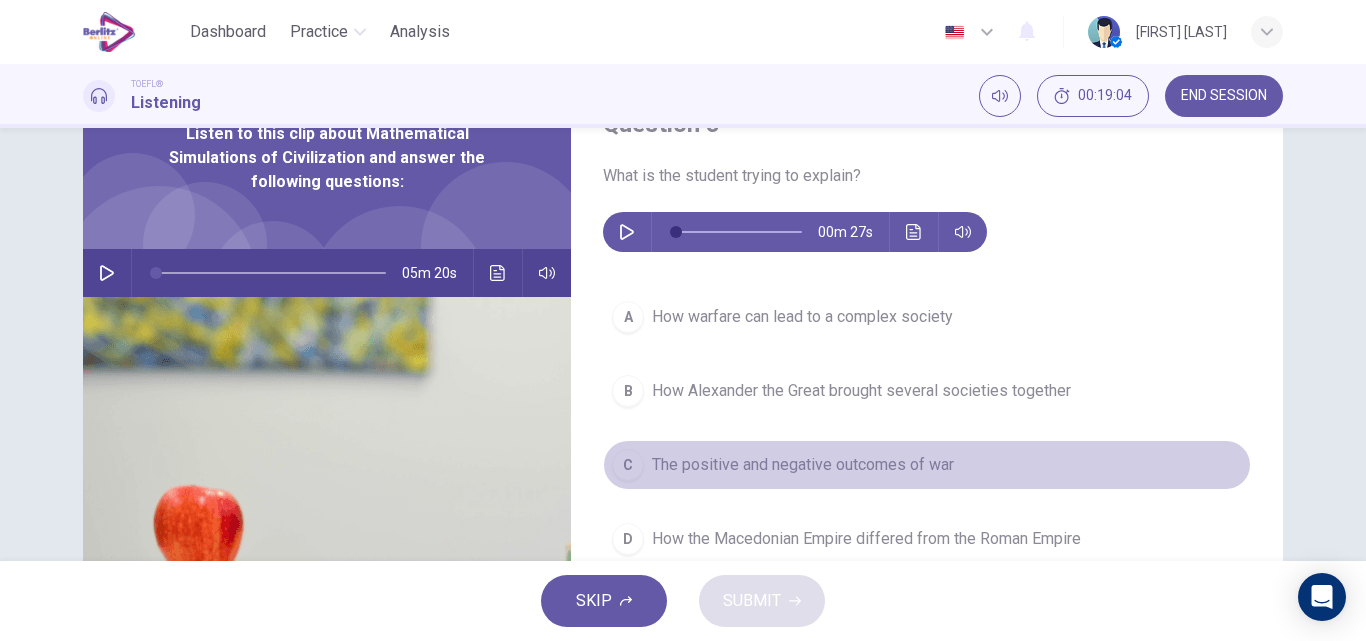click on "The positive and negative outcomes of war" at bounding box center [802, 317] 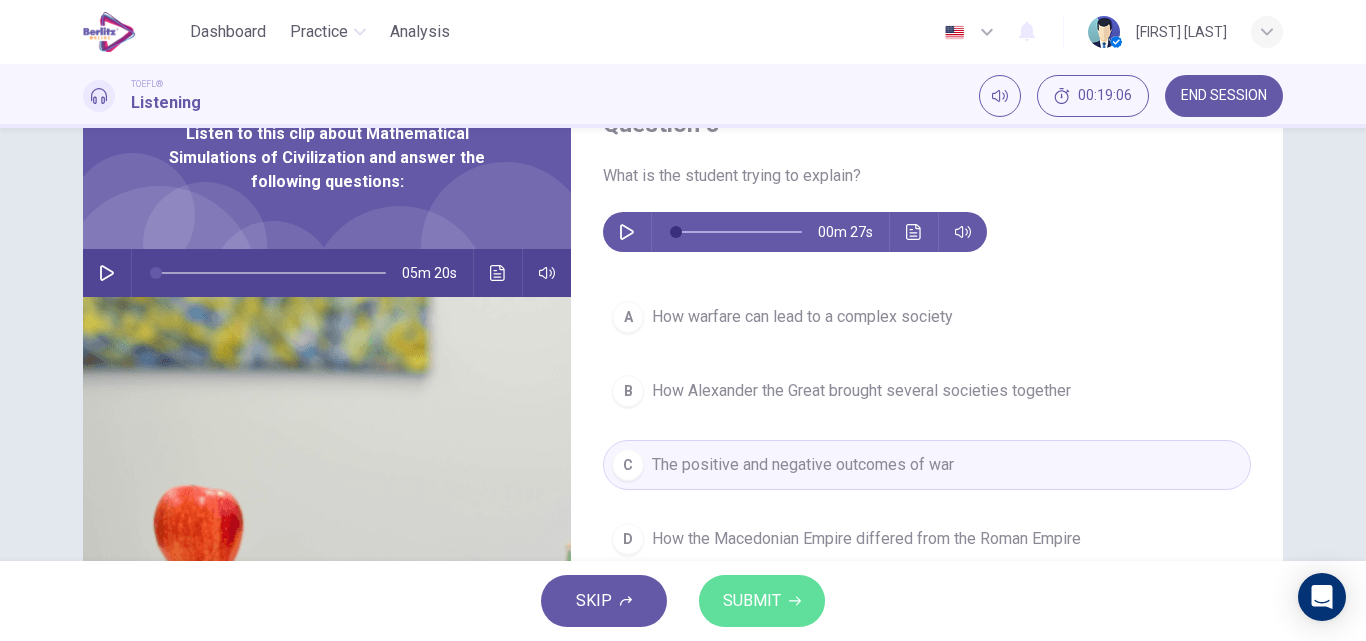 click on "SUBMIT" at bounding box center (762, 601) 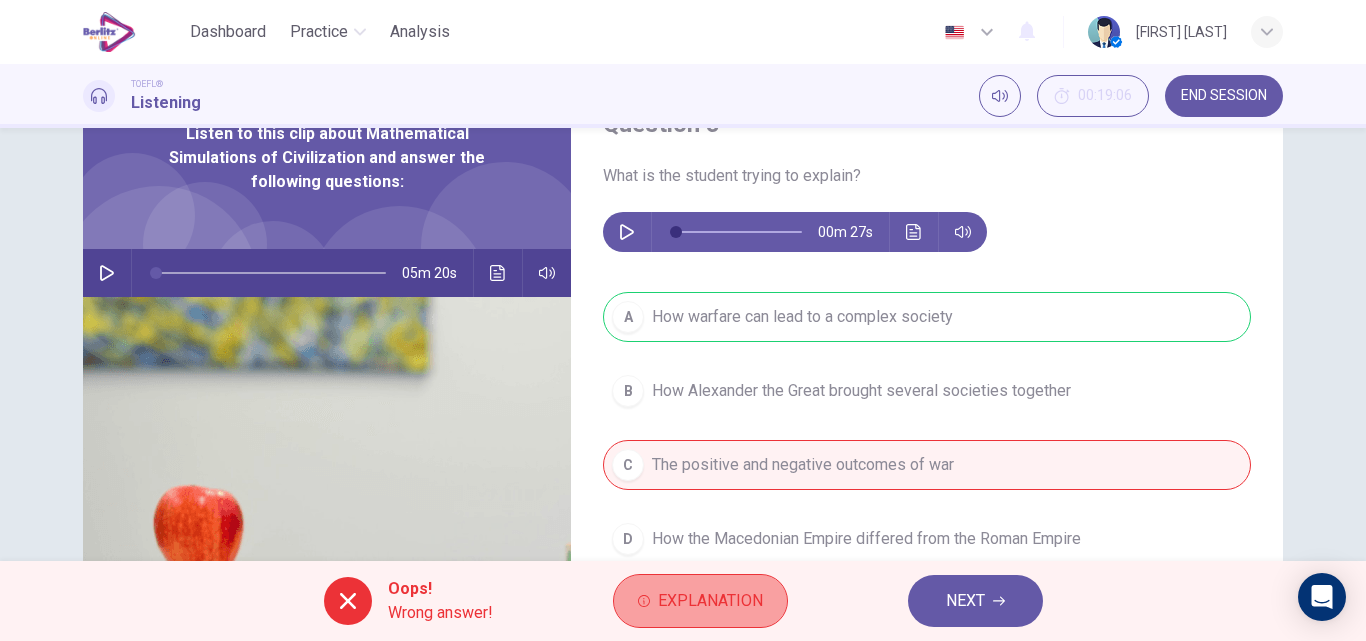 click on "Explanation" at bounding box center [710, 601] 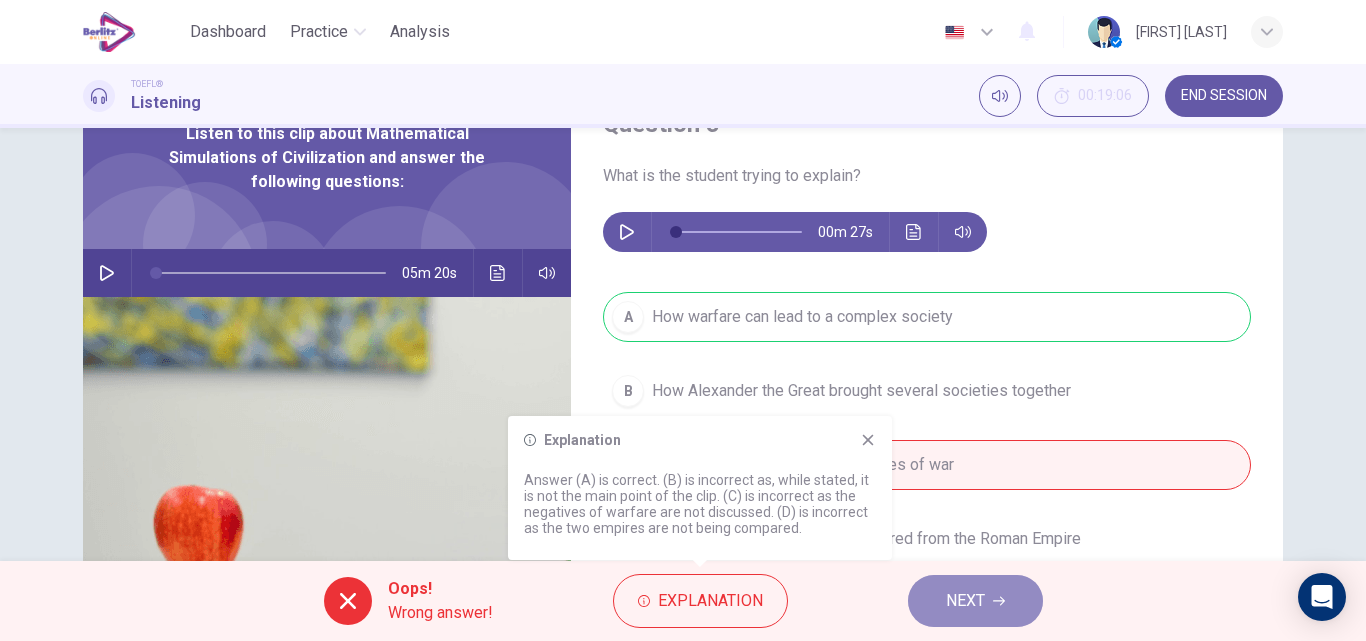click on "NEXT" at bounding box center (965, 601) 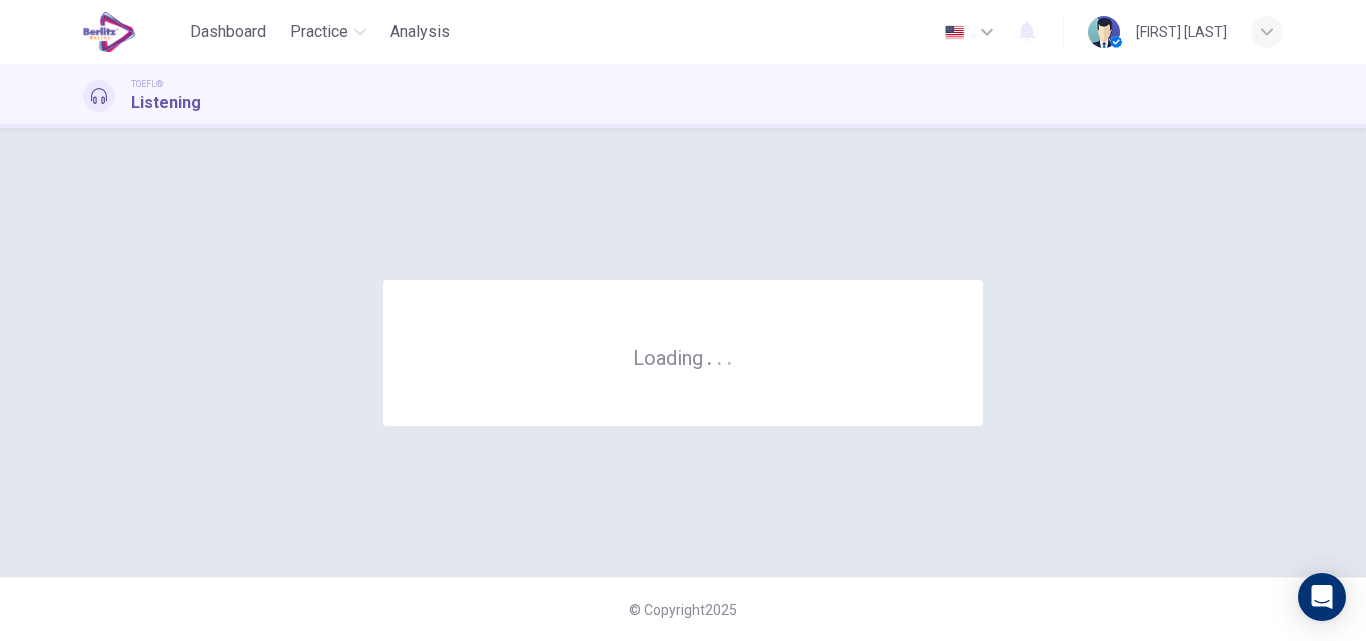 scroll, scrollTop: 0, scrollLeft: 0, axis: both 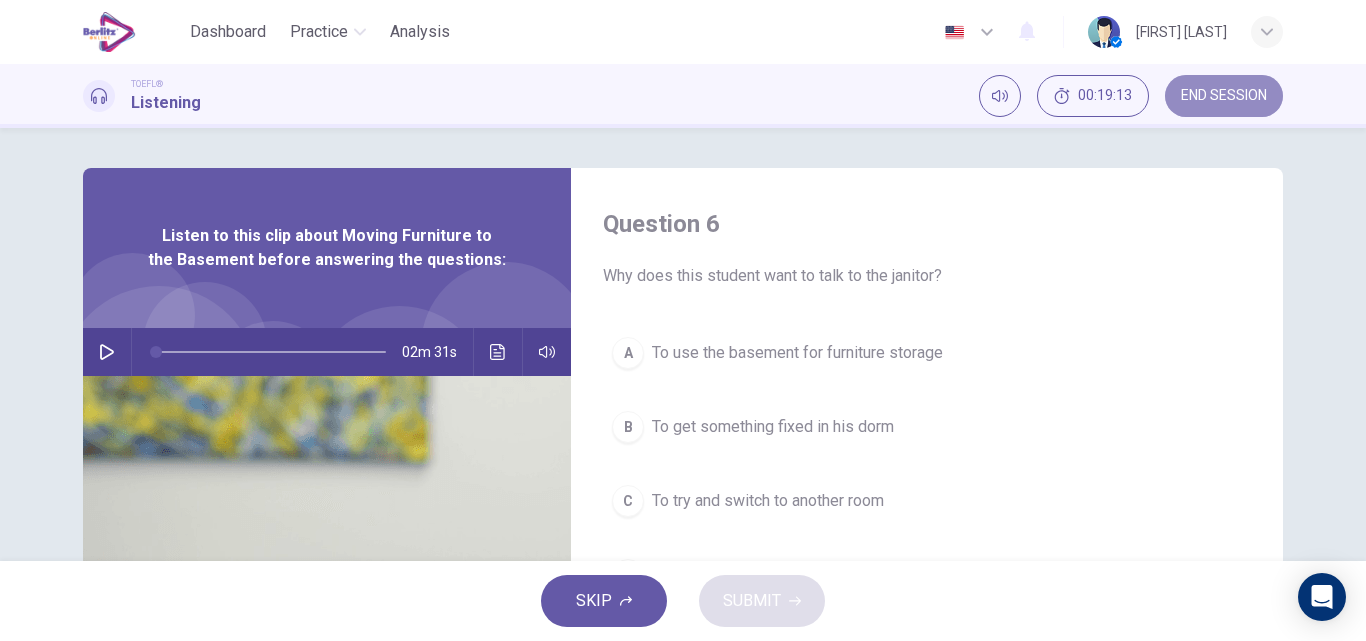 click on "END SESSION" at bounding box center [1224, 96] 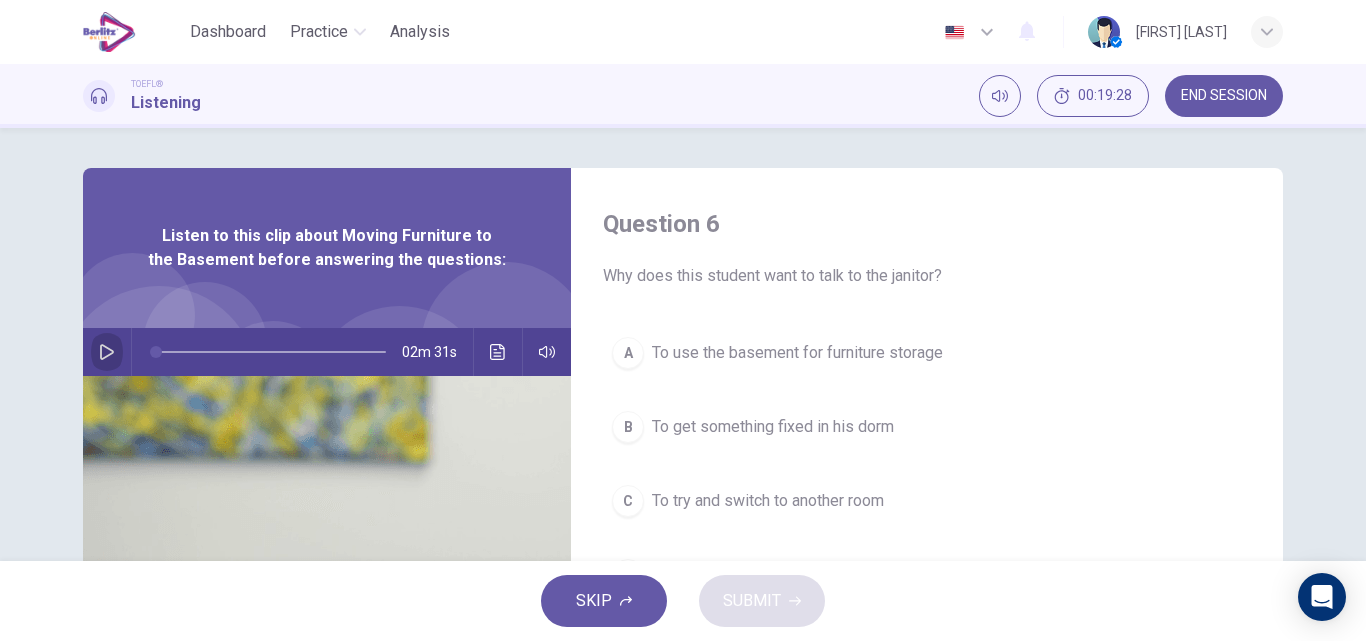 click at bounding box center [107, 352] 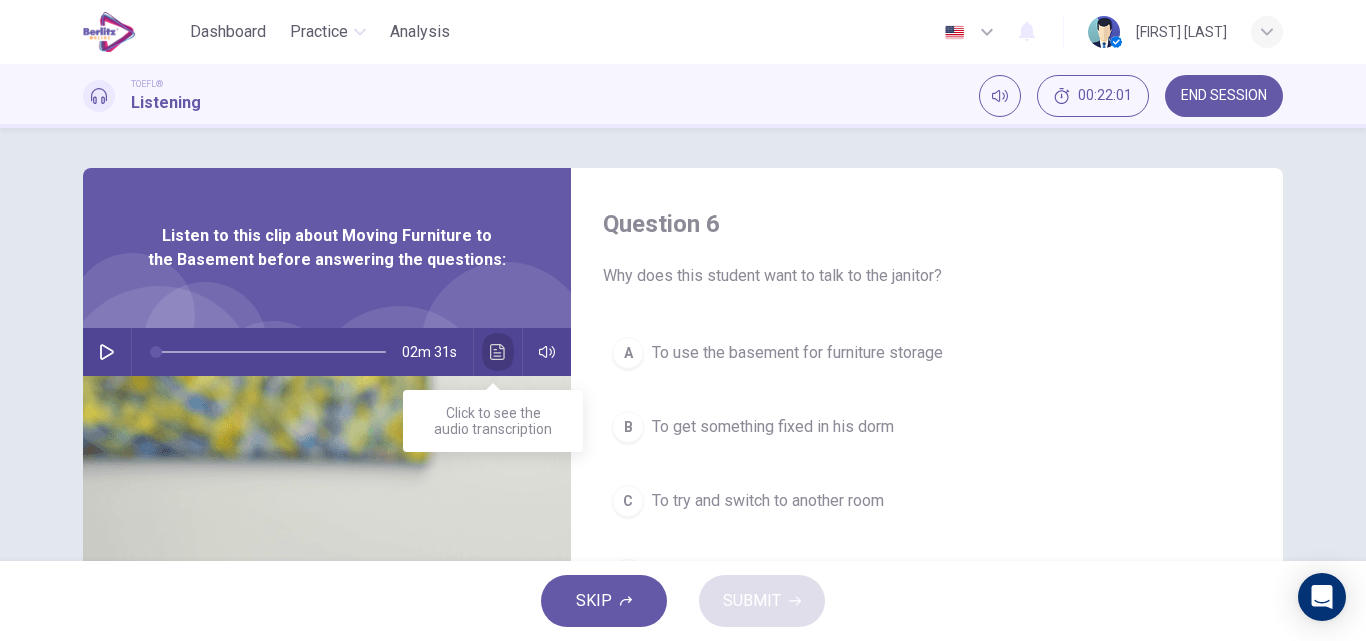 click at bounding box center [497, 352] 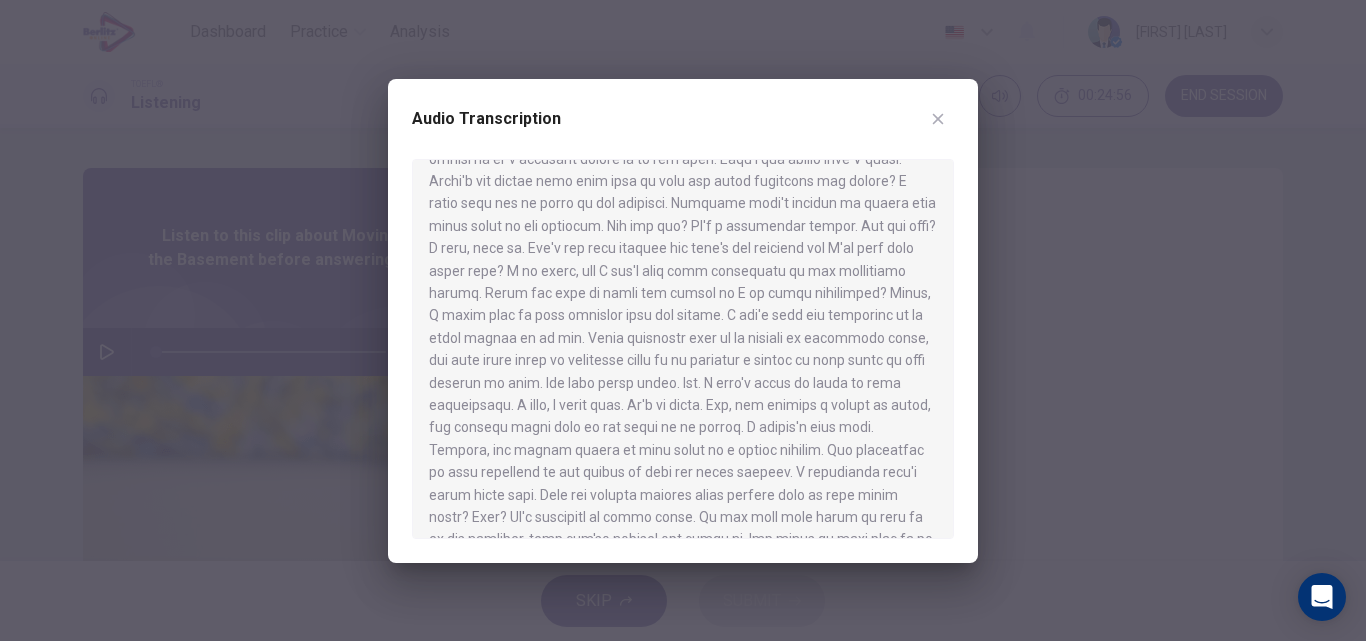 scroll, scrollTop: 97, scrollLeft: 0, axis: vertical 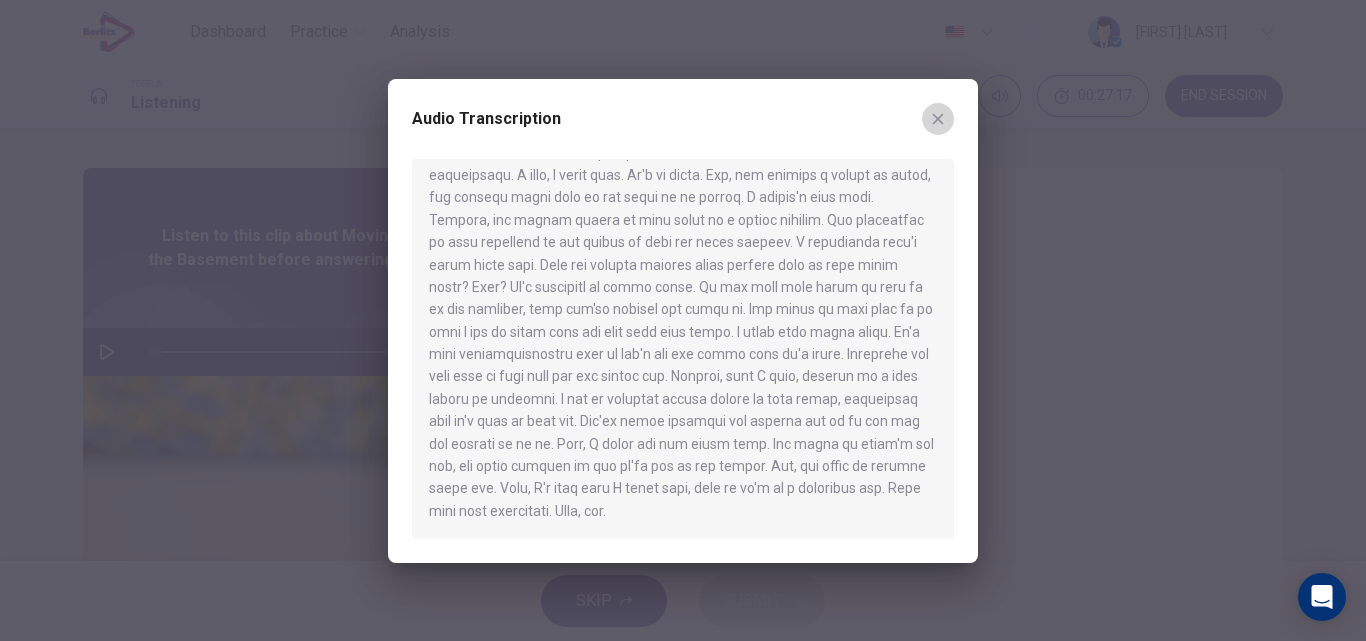 click at bounding box center [938, 119] 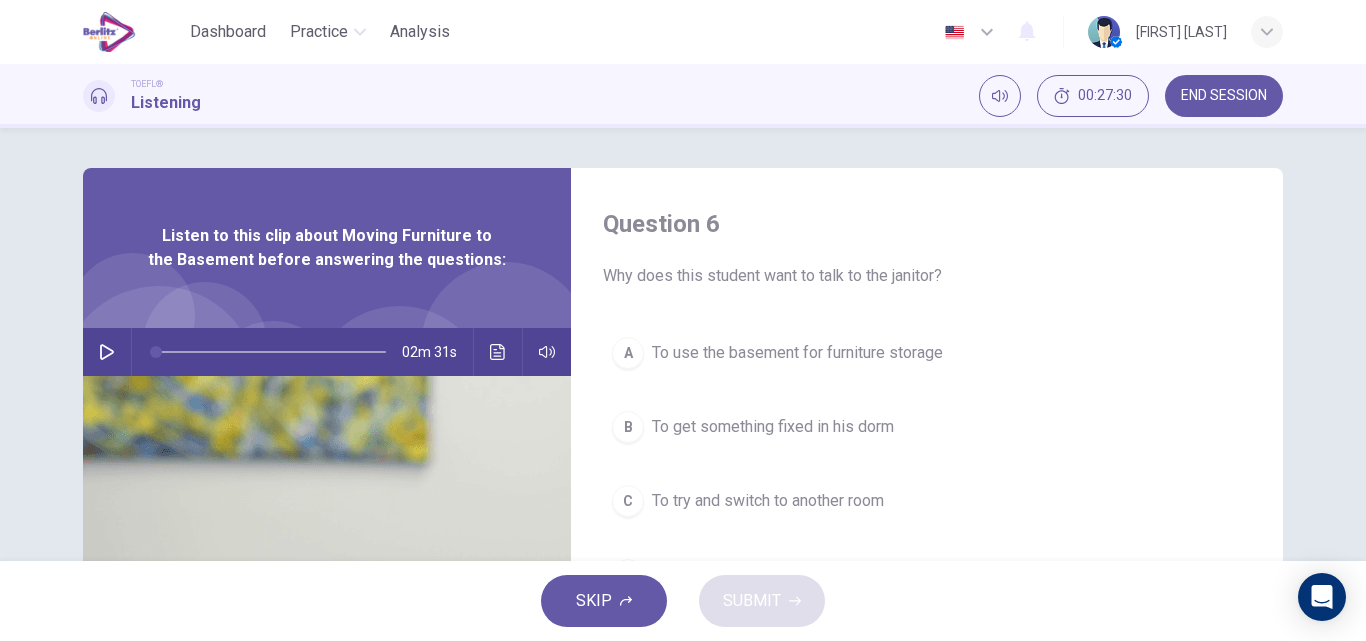 scroll, scrollTop: 100, scrollLeft: 0, axis: vertical 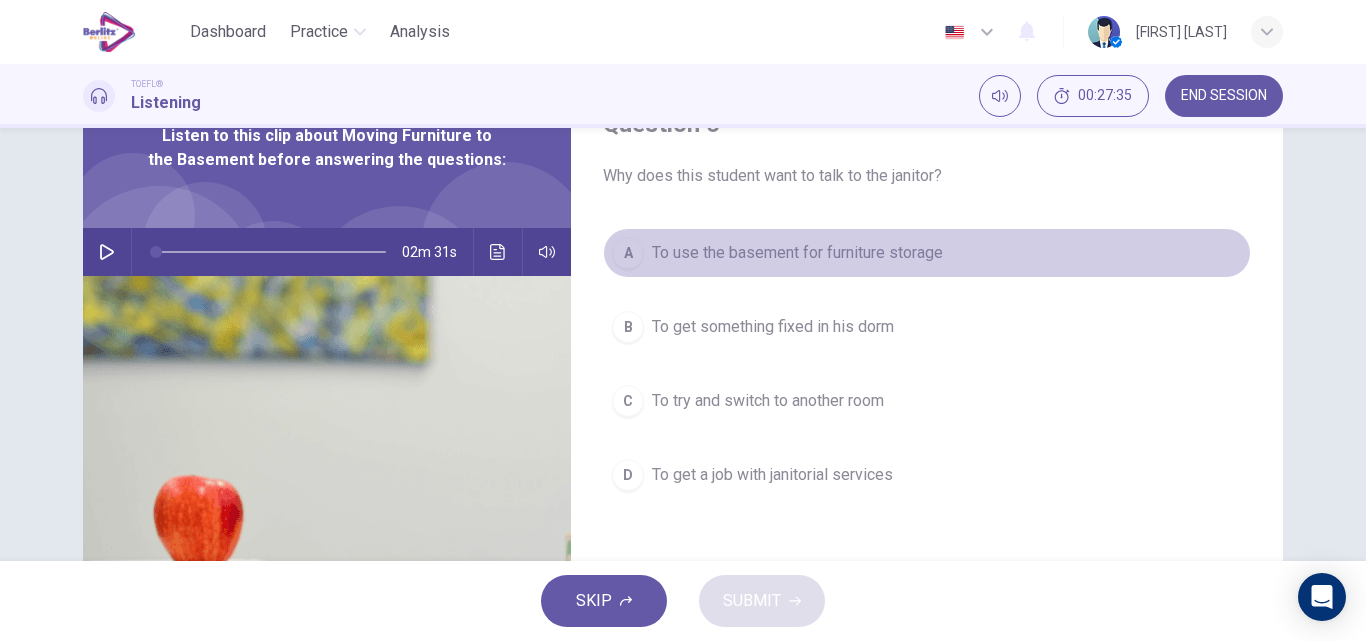 click on "To use the basement for furniture storage" at bounding box center (797, 253) 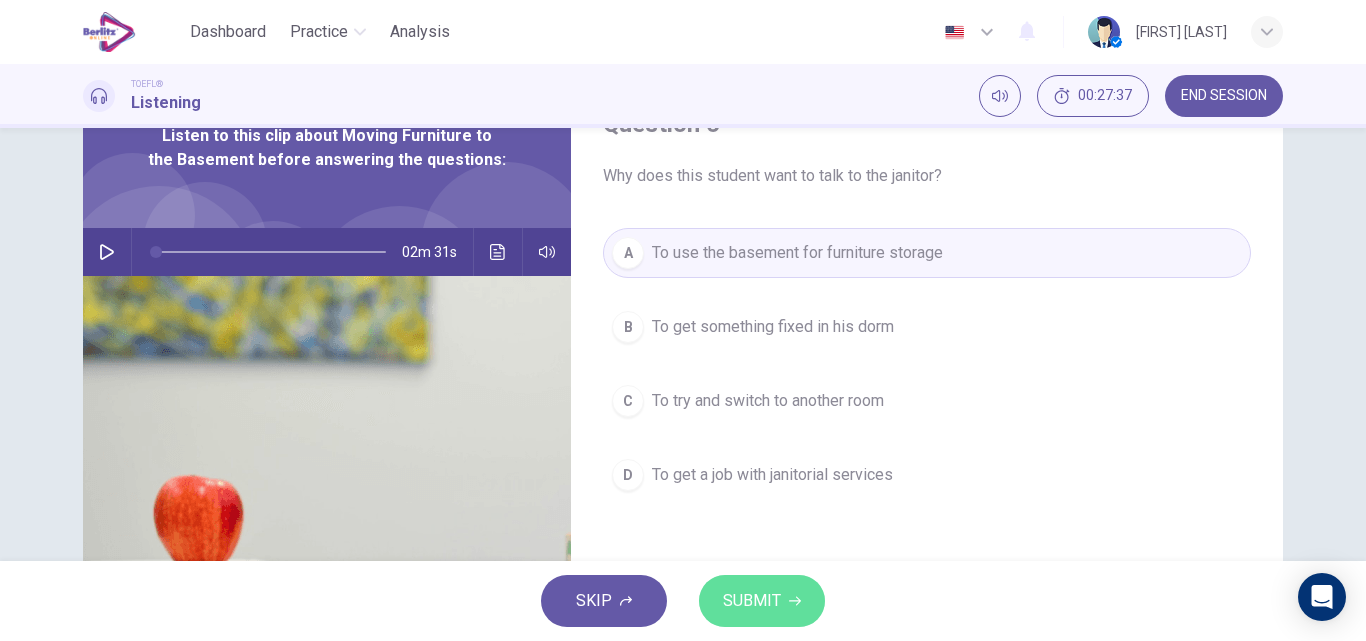 click on "SUBMIT" at bounding box center [752, 601] 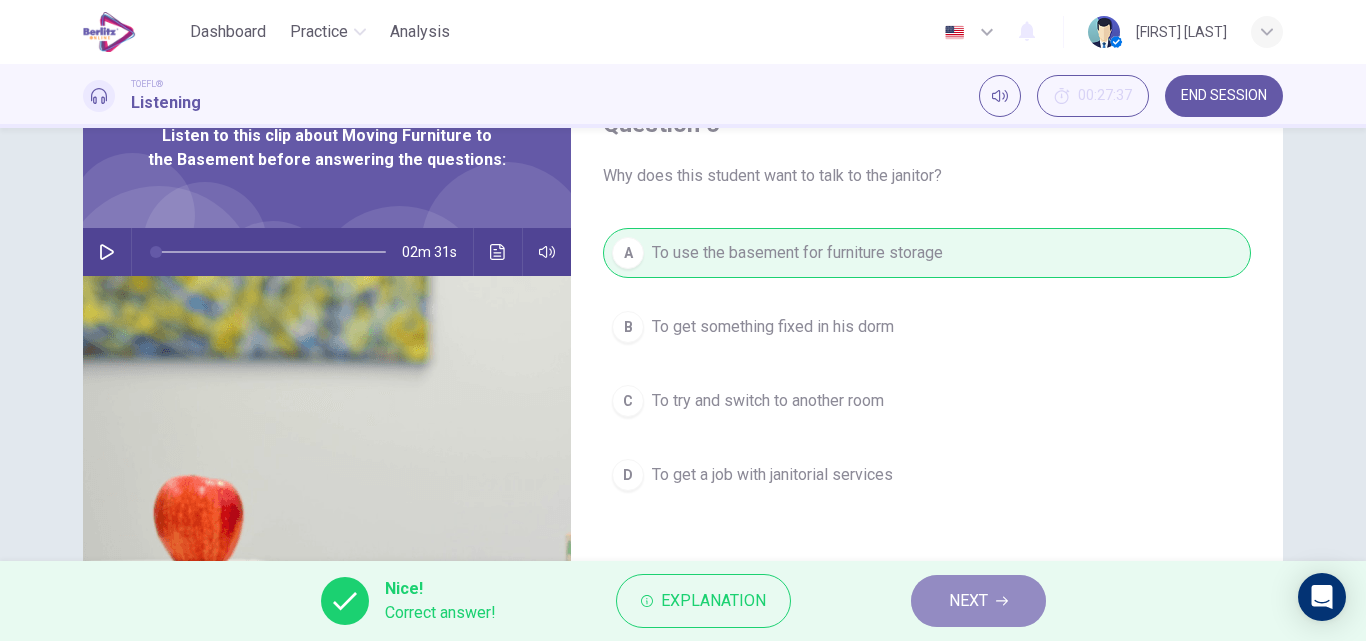 click on "NEXT" at bounding box center (978, 601) 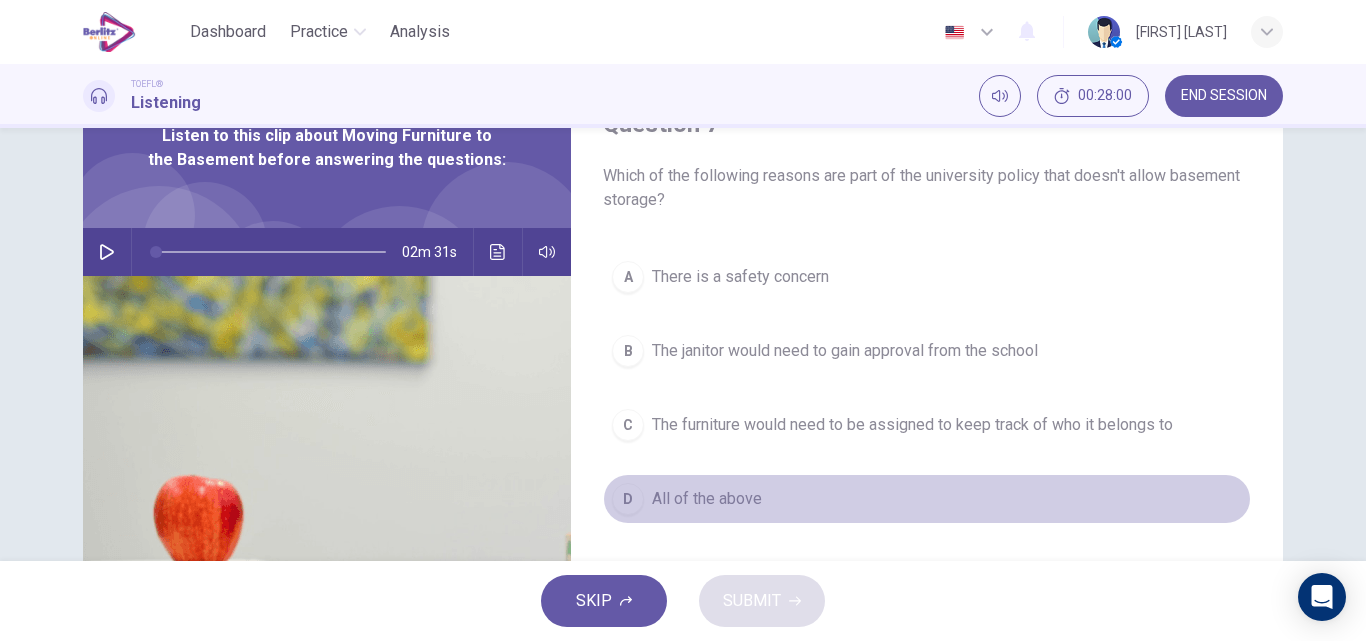 click on "All of the above" at bounding box center (740, 277) 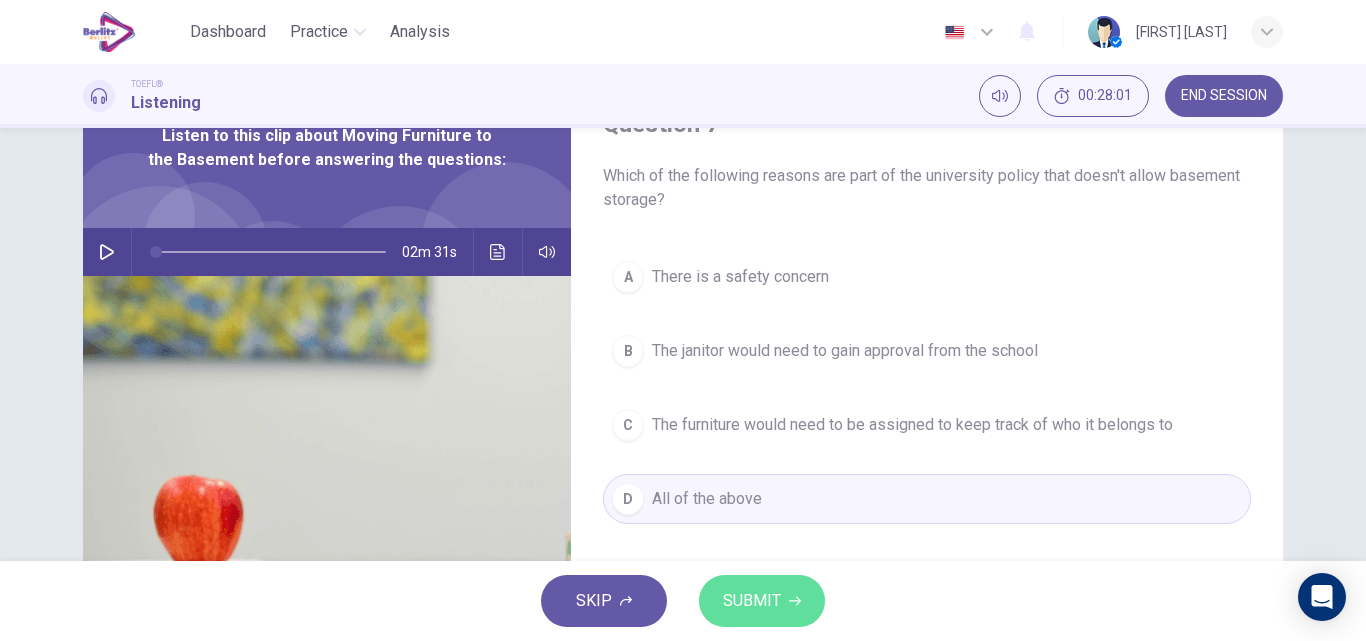 click on "SUBMIT" at bounding box center (752, 601) 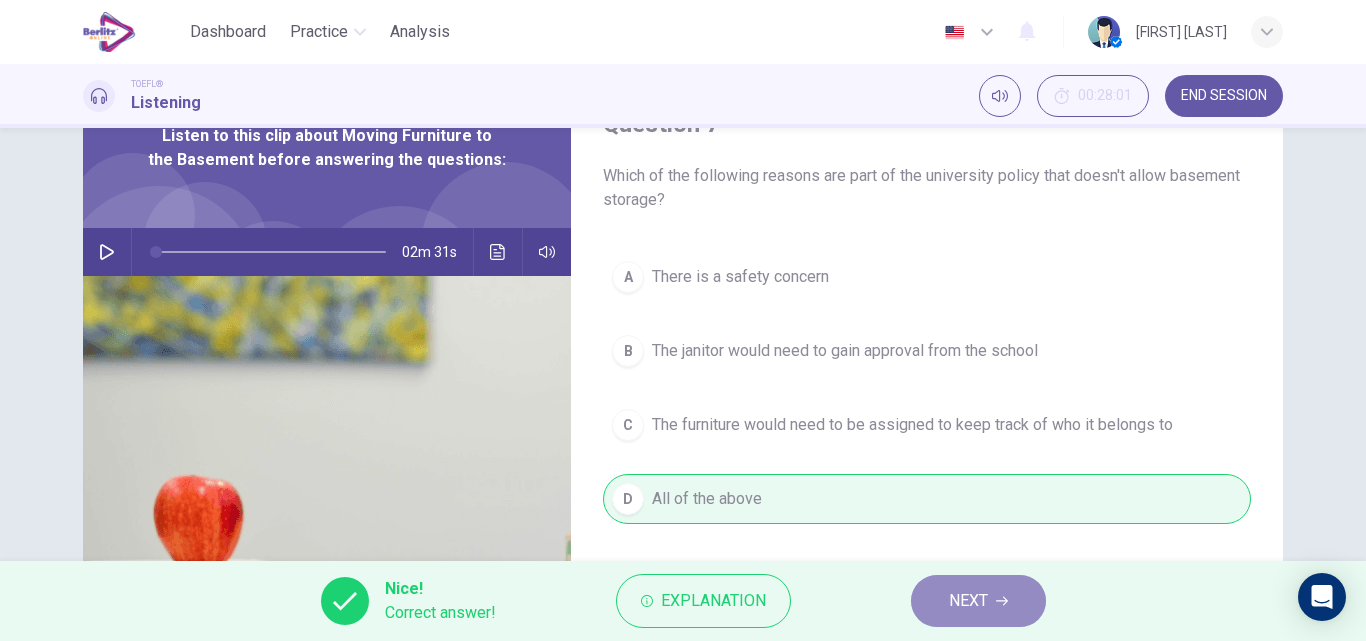 click on "NEXT" at bounding box center [968, 601] 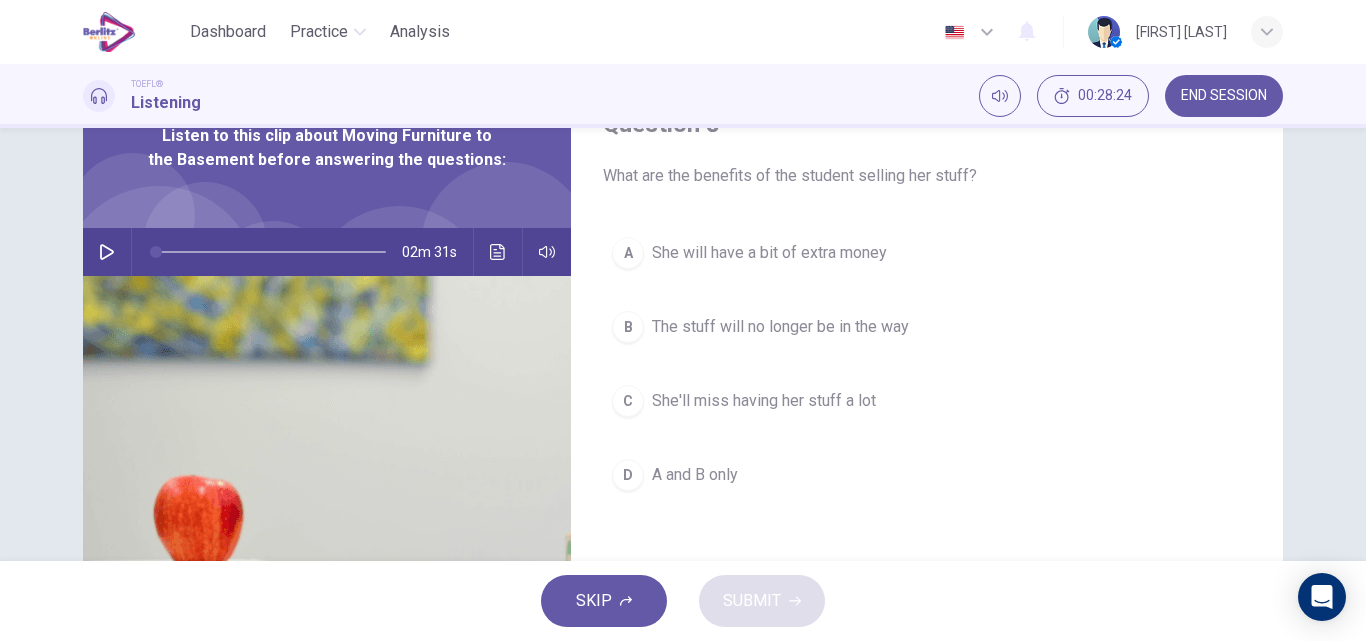 click on "She will have a bit of extra money" at bounding box center [769, 253] 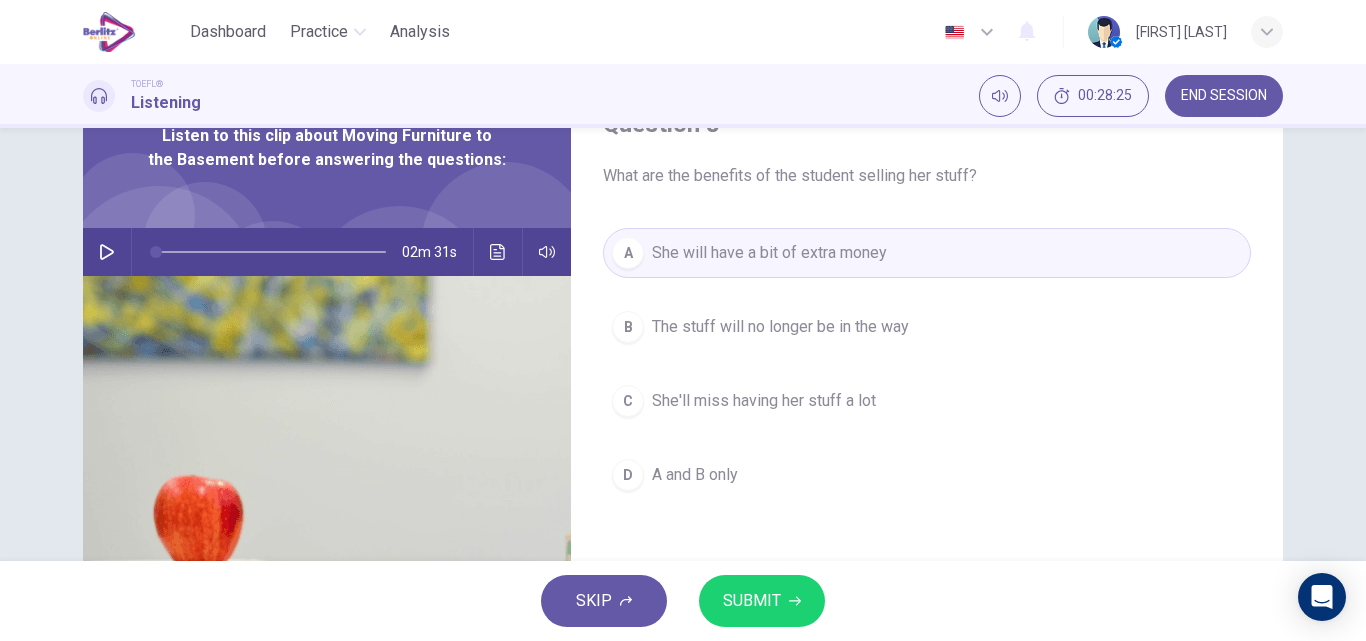 click on "SUBMIT" at bounding box center [752, 601] 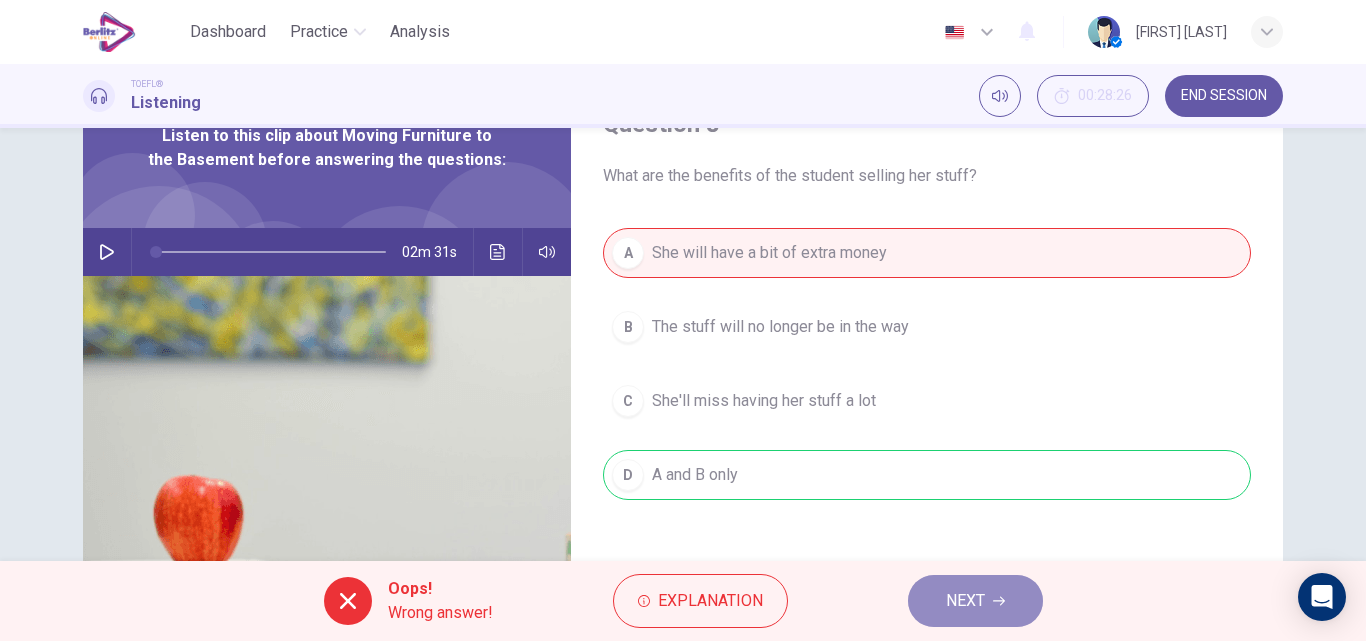 click on "NEXT" at bounding box center (965, 601) 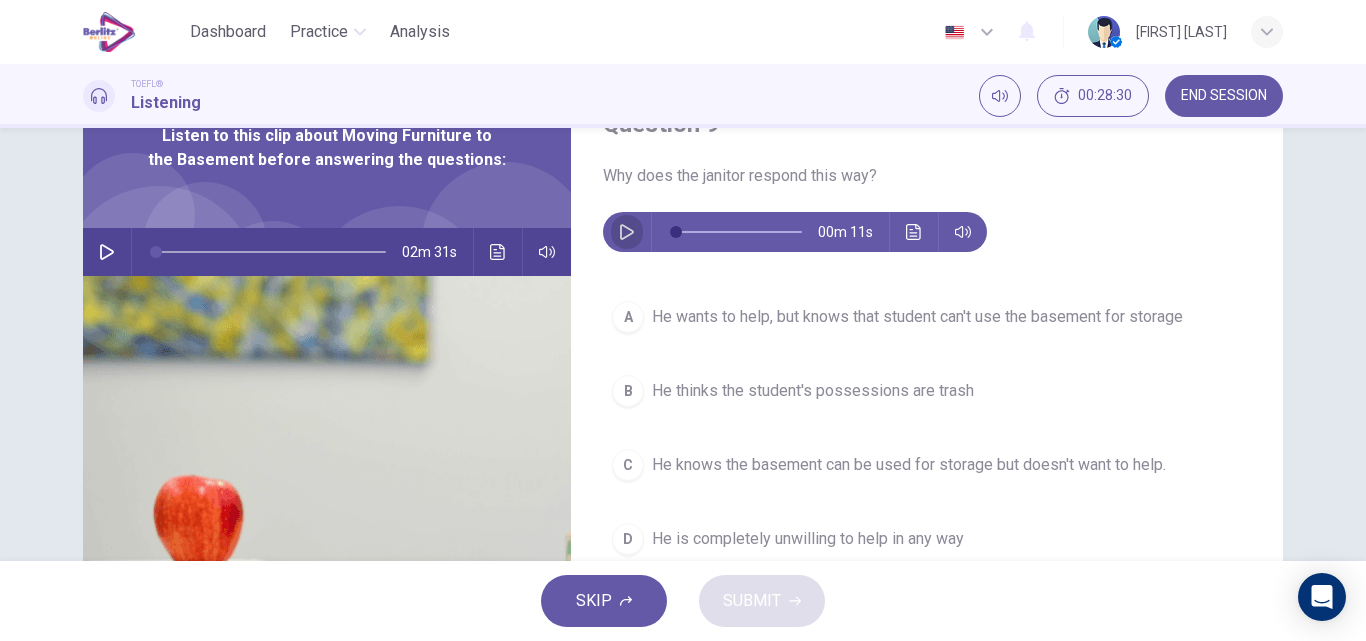 click at bounding box center [627, 232] 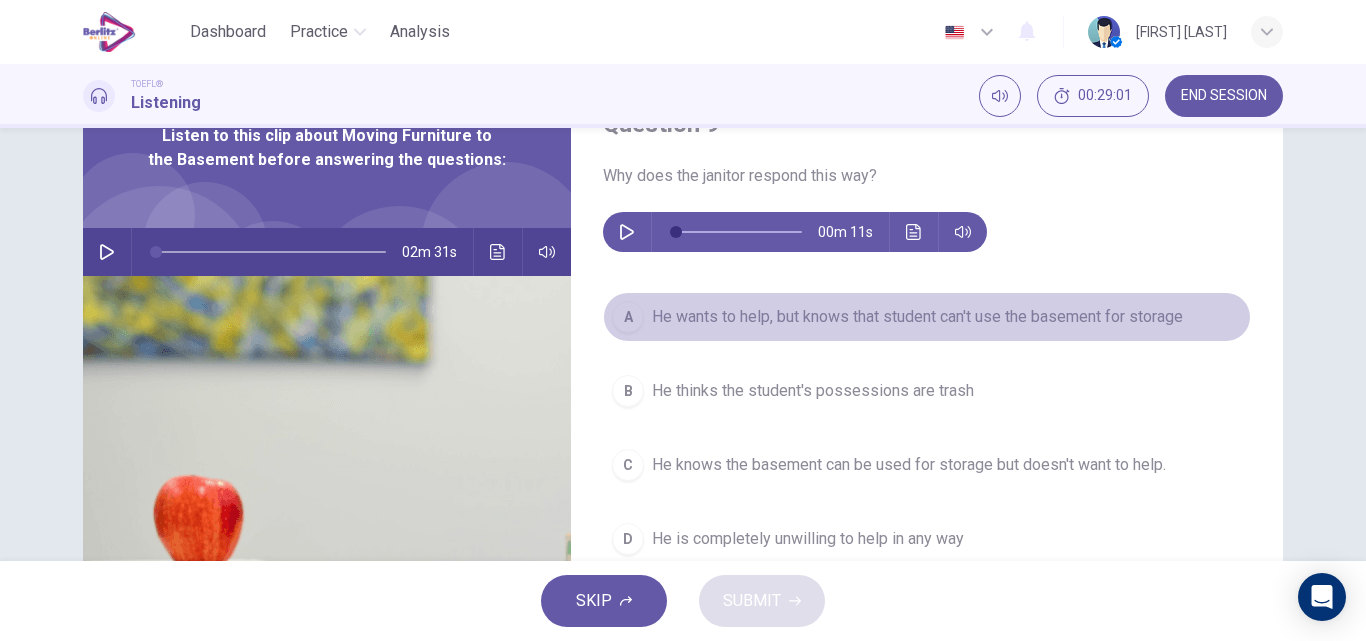 click on "He wants to help, but knows that student can't use the basement for storage" at bounding box center [917, 317] 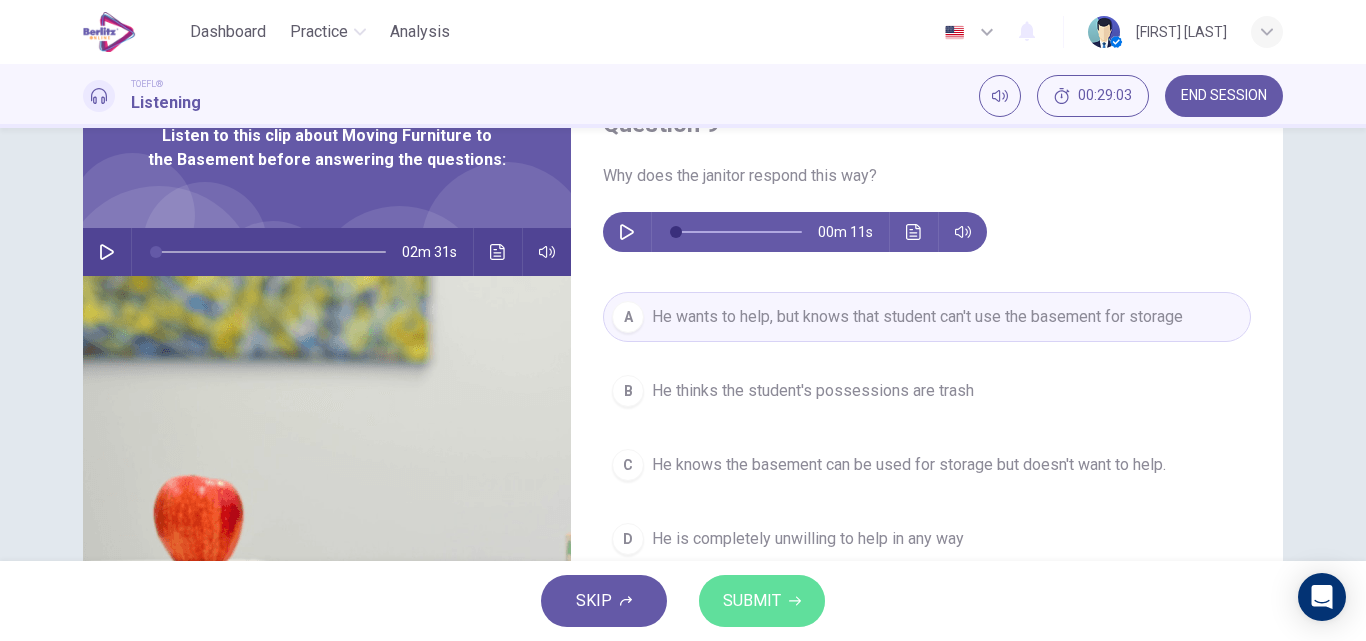 click on "SUBMIT" at bounding box center (752, 601) 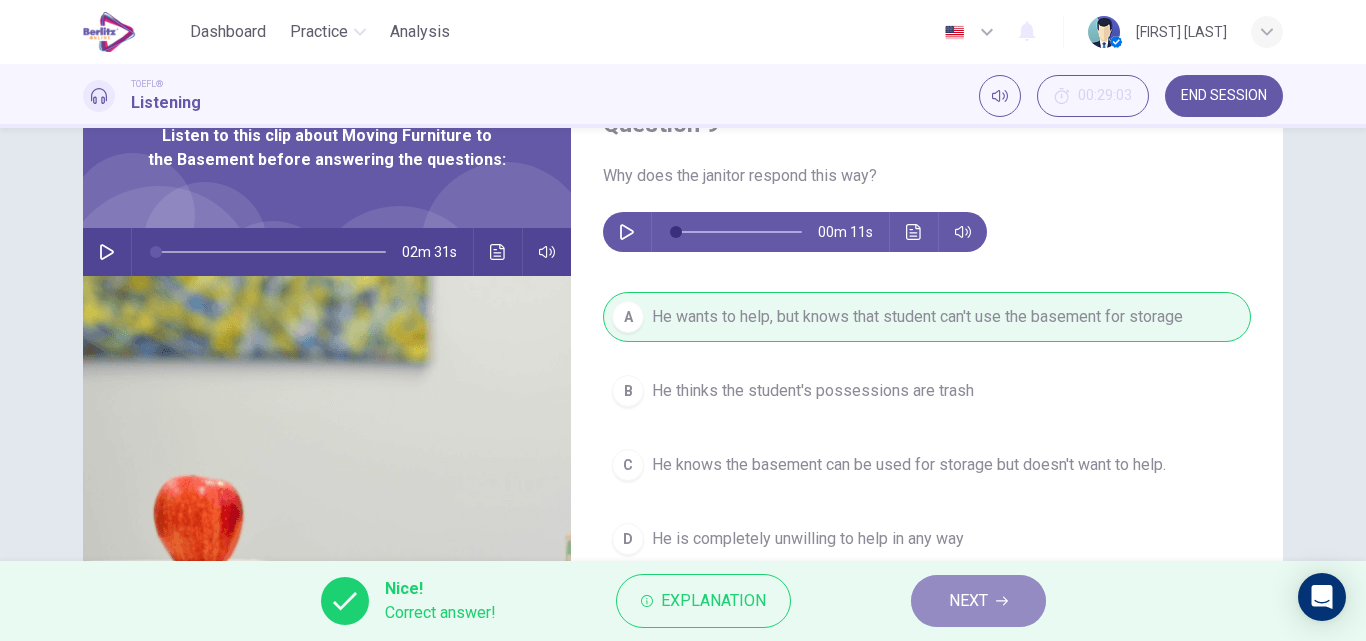 click on "NEXT" at bounding box center [978, 601] 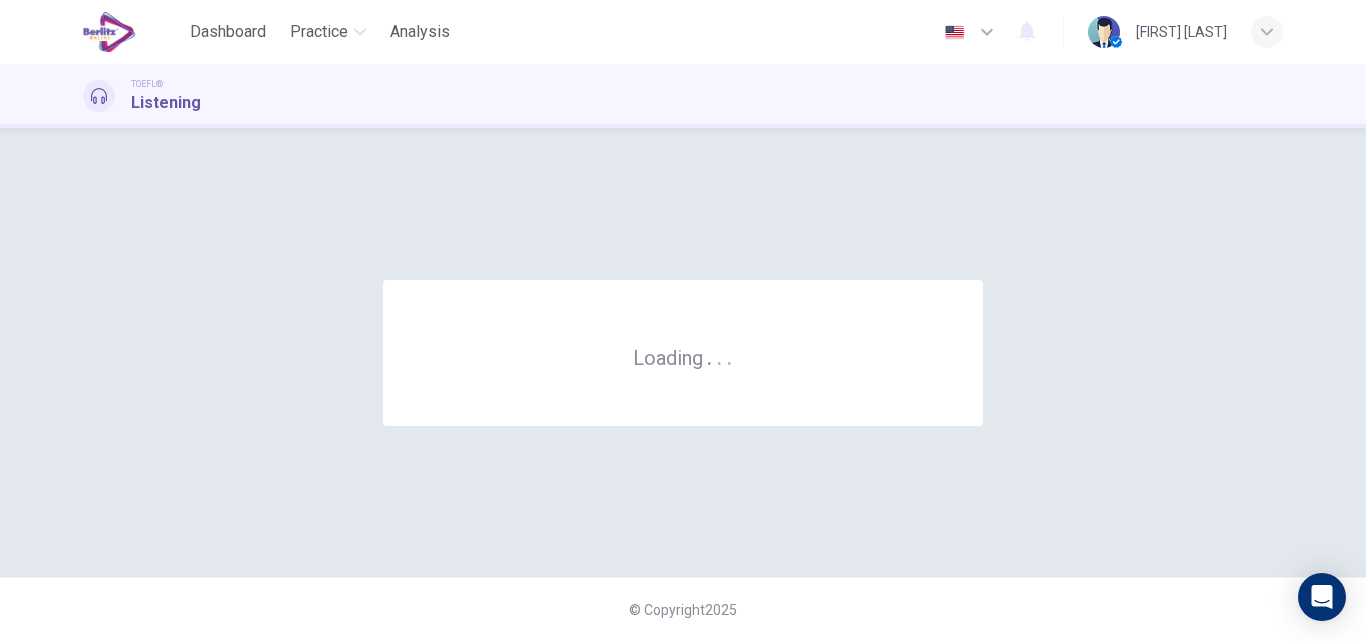 scroll, scrollTop: 0, scrollLeft: 0, axis: both 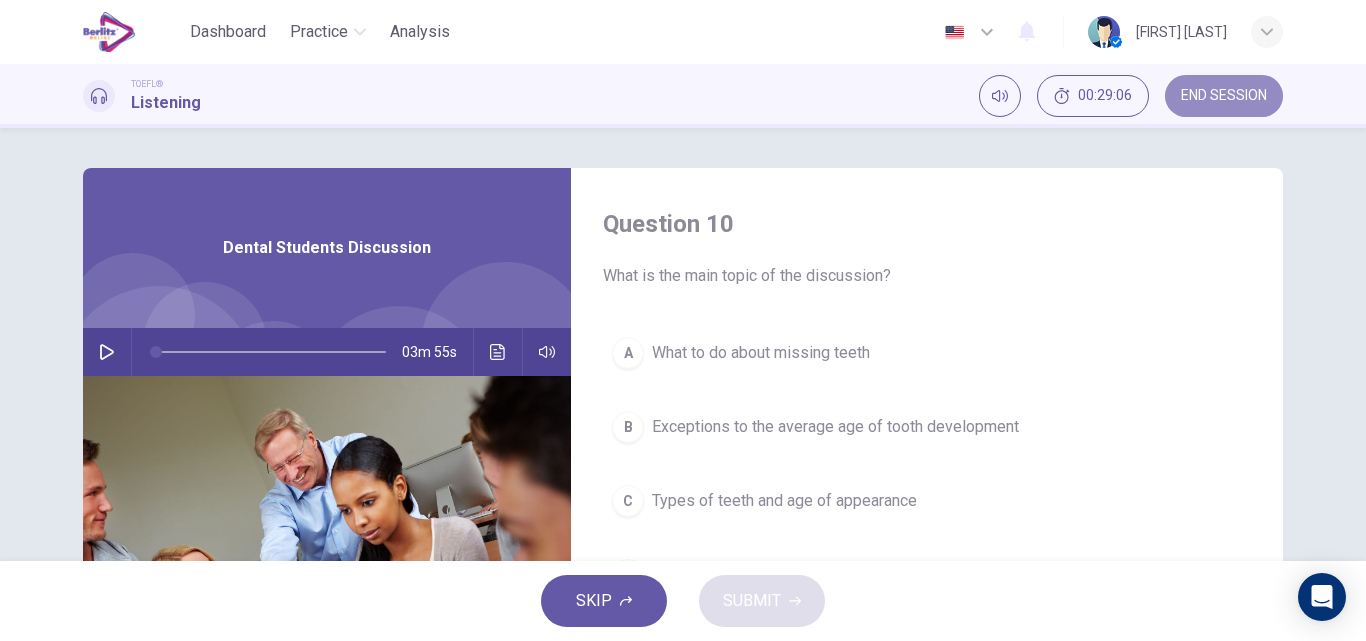 click on "END SESSION" at bounding box center [1224, 96] 